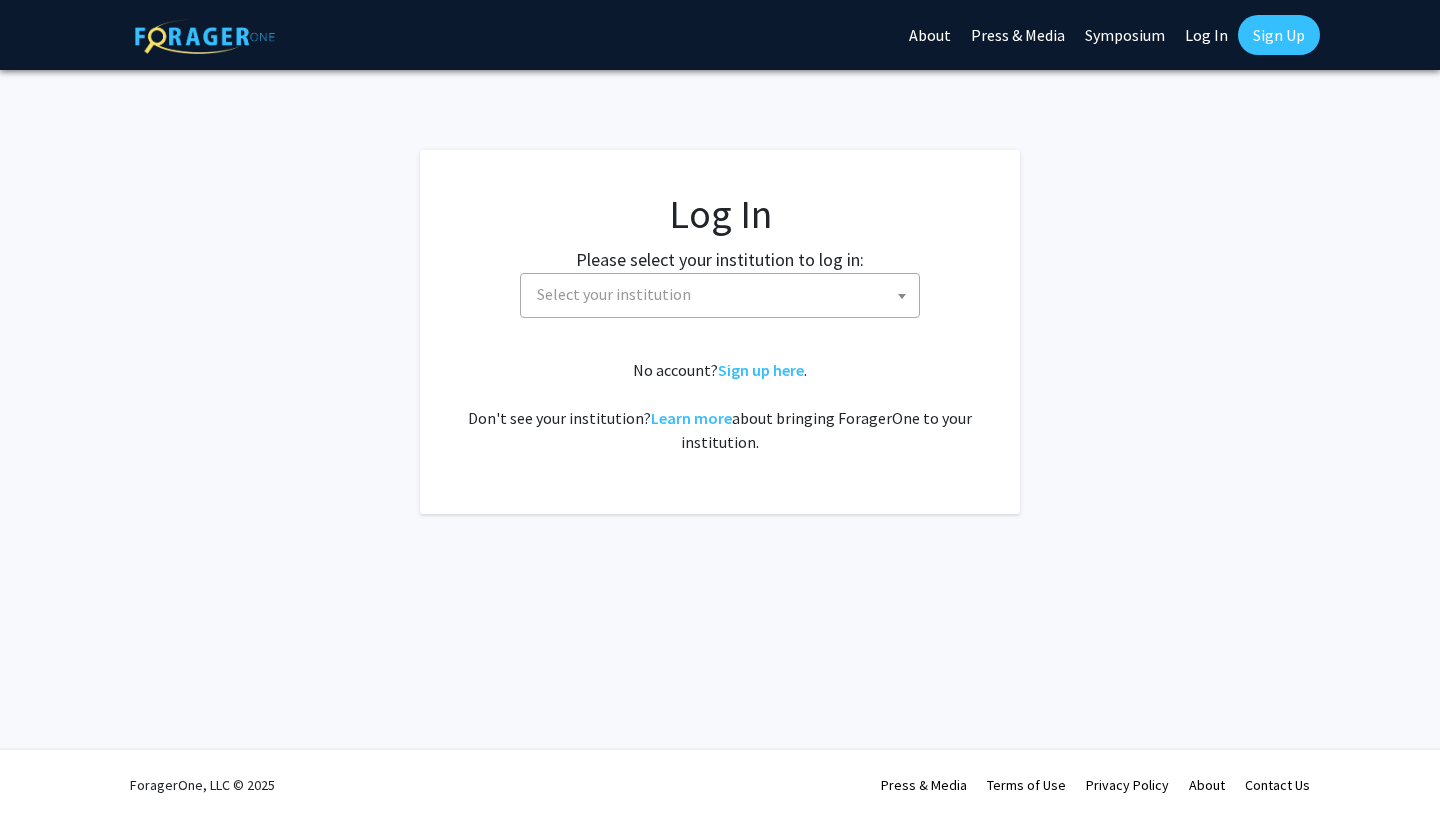 select 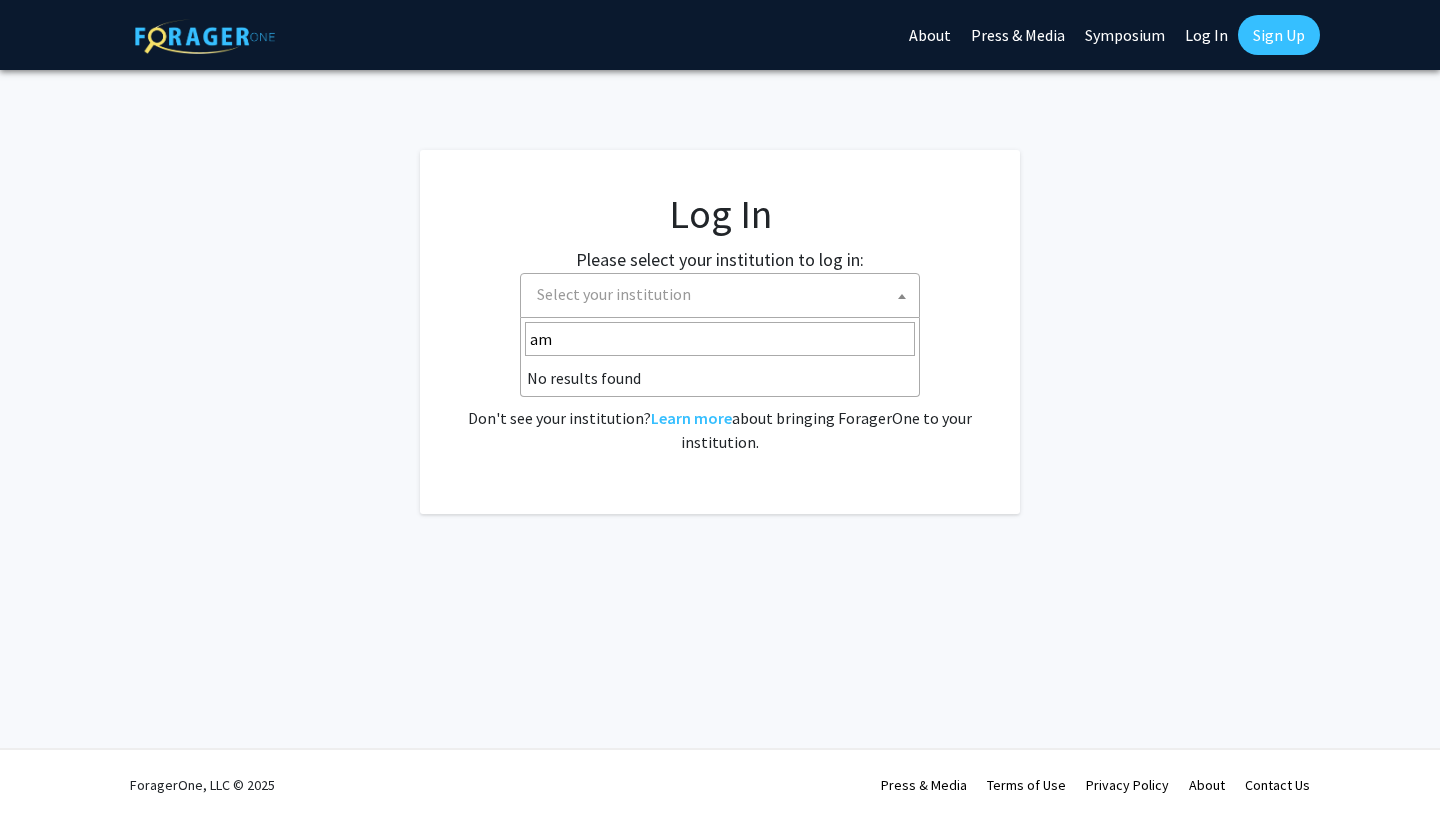 type on "a" 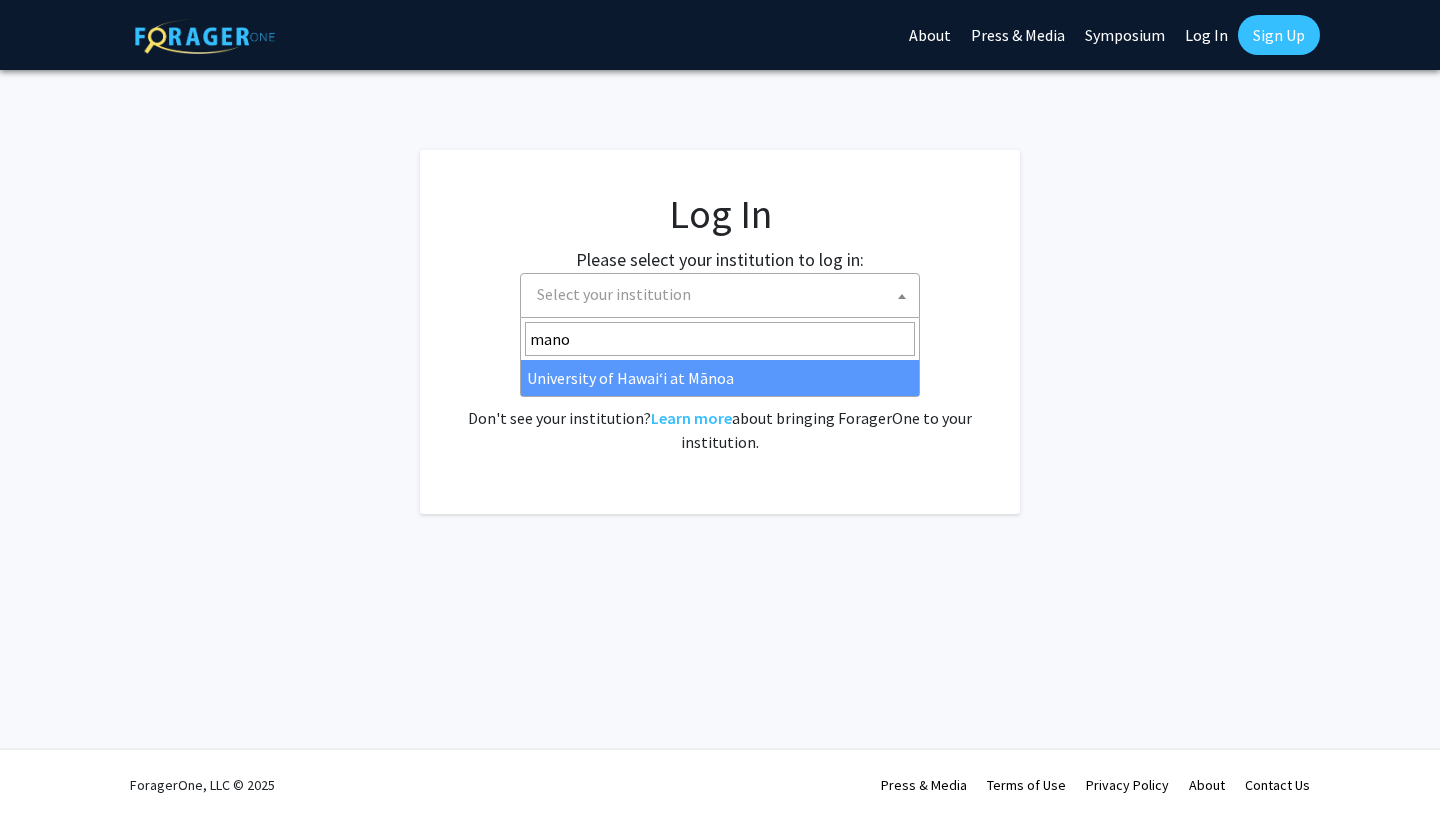 type on "mano" 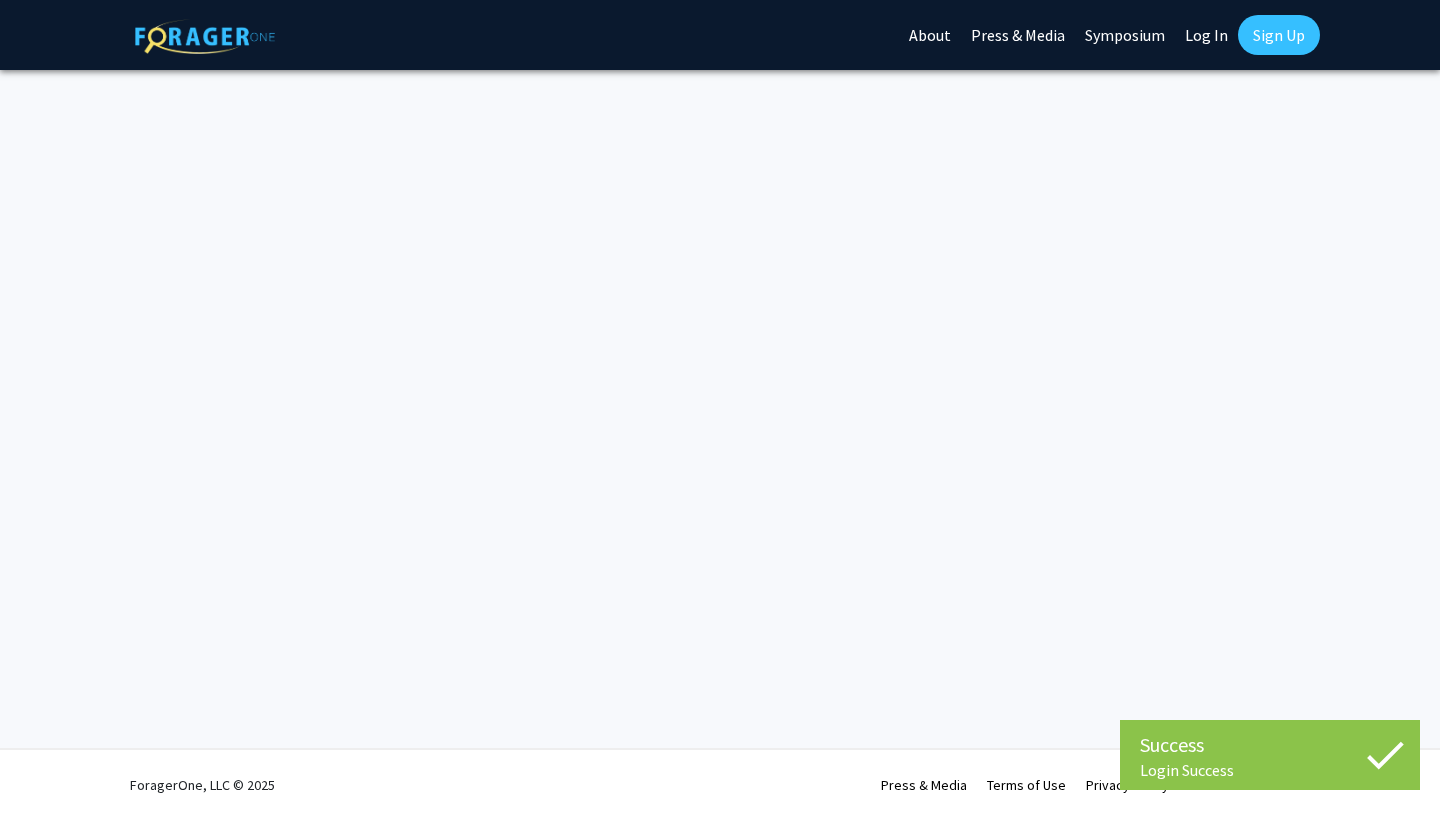 scroll, scrollTop: 0, scrollLeft: 0, axis: both 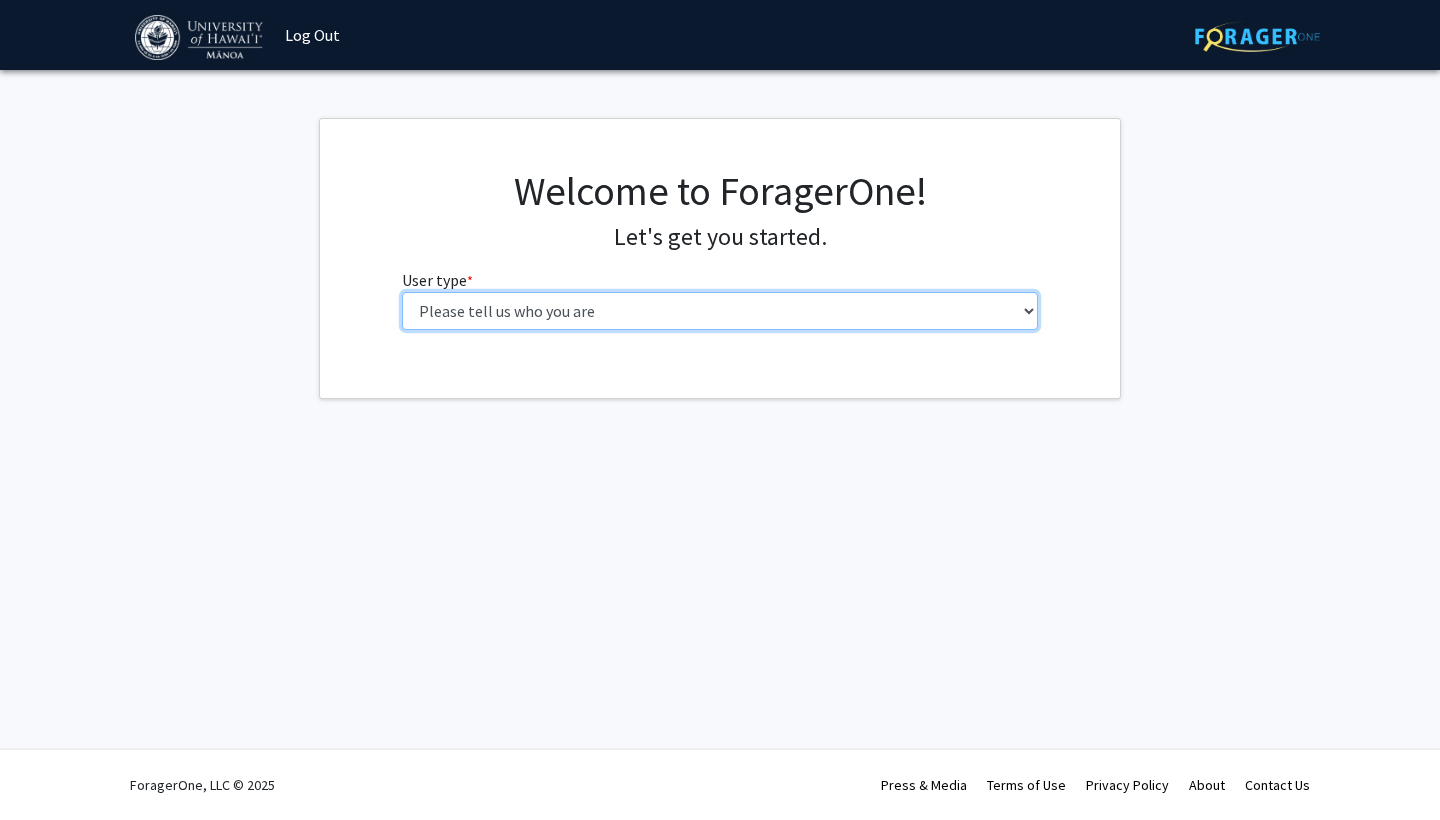 select on "1: undergrad" 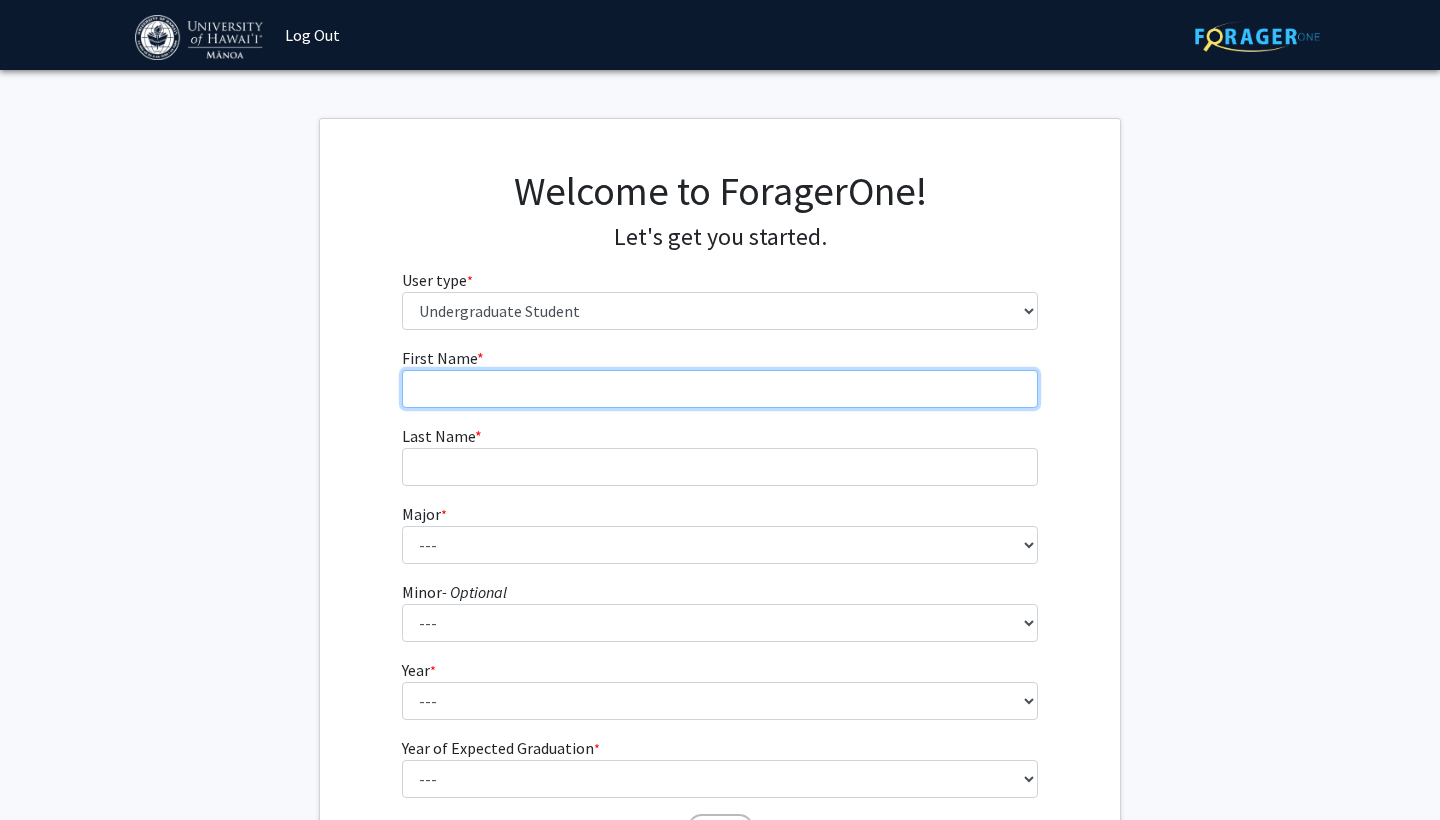 click on "First Name * required" at bounding box center (720, 389) 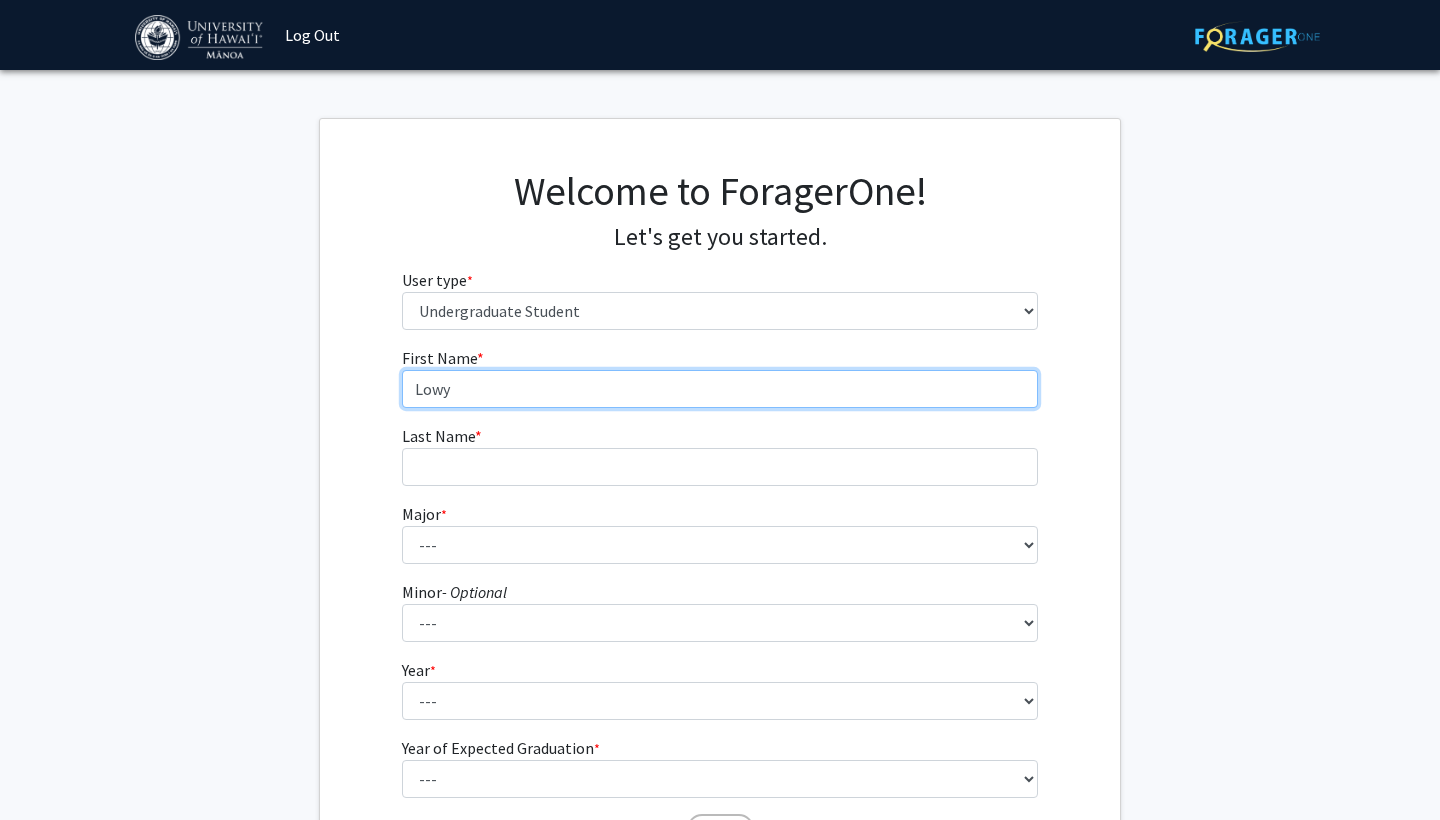 type on "Lowy" 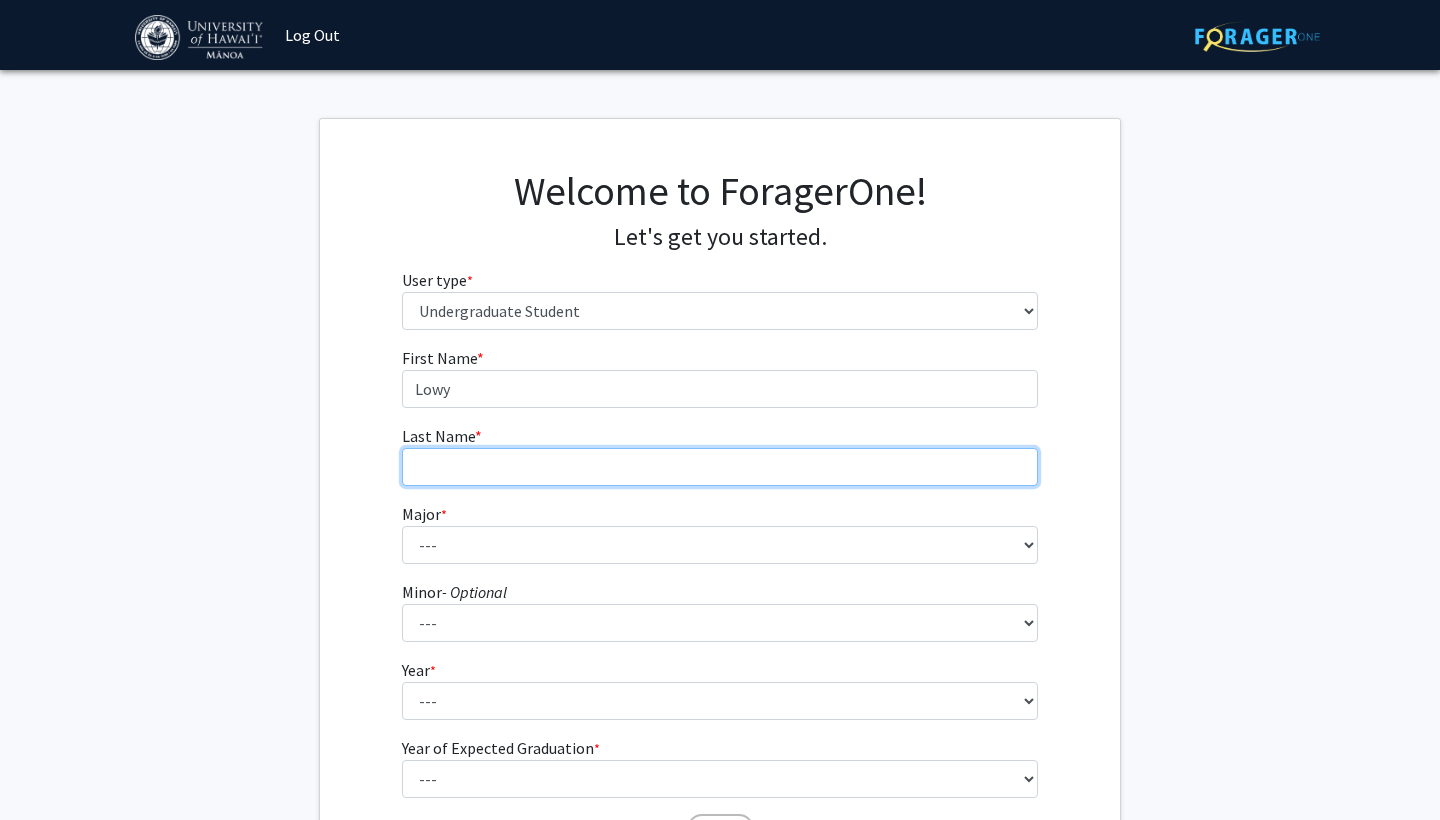 click on "[LAST] Name * required" at bounding box center (720, 467) 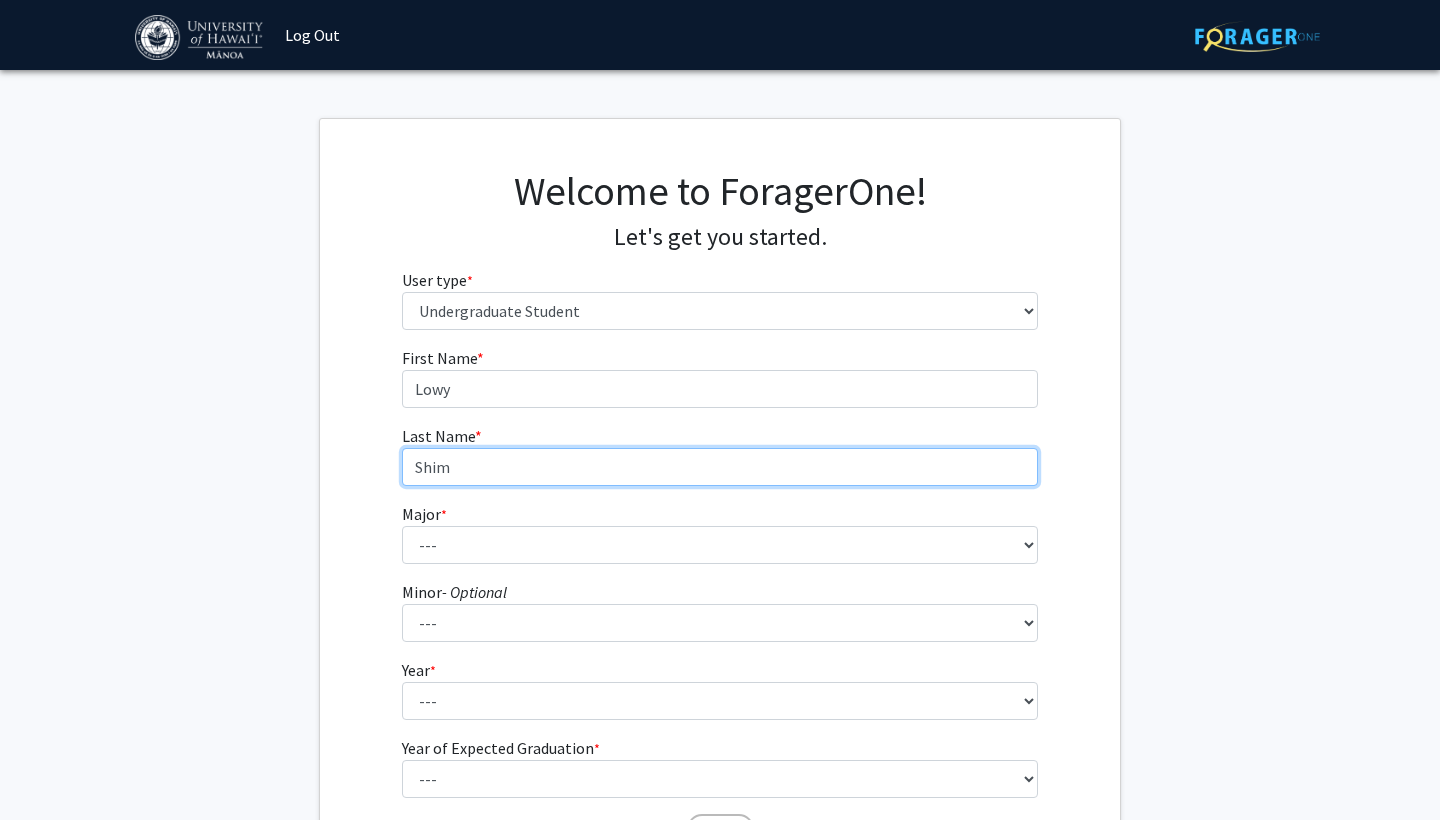 type on "Shim" 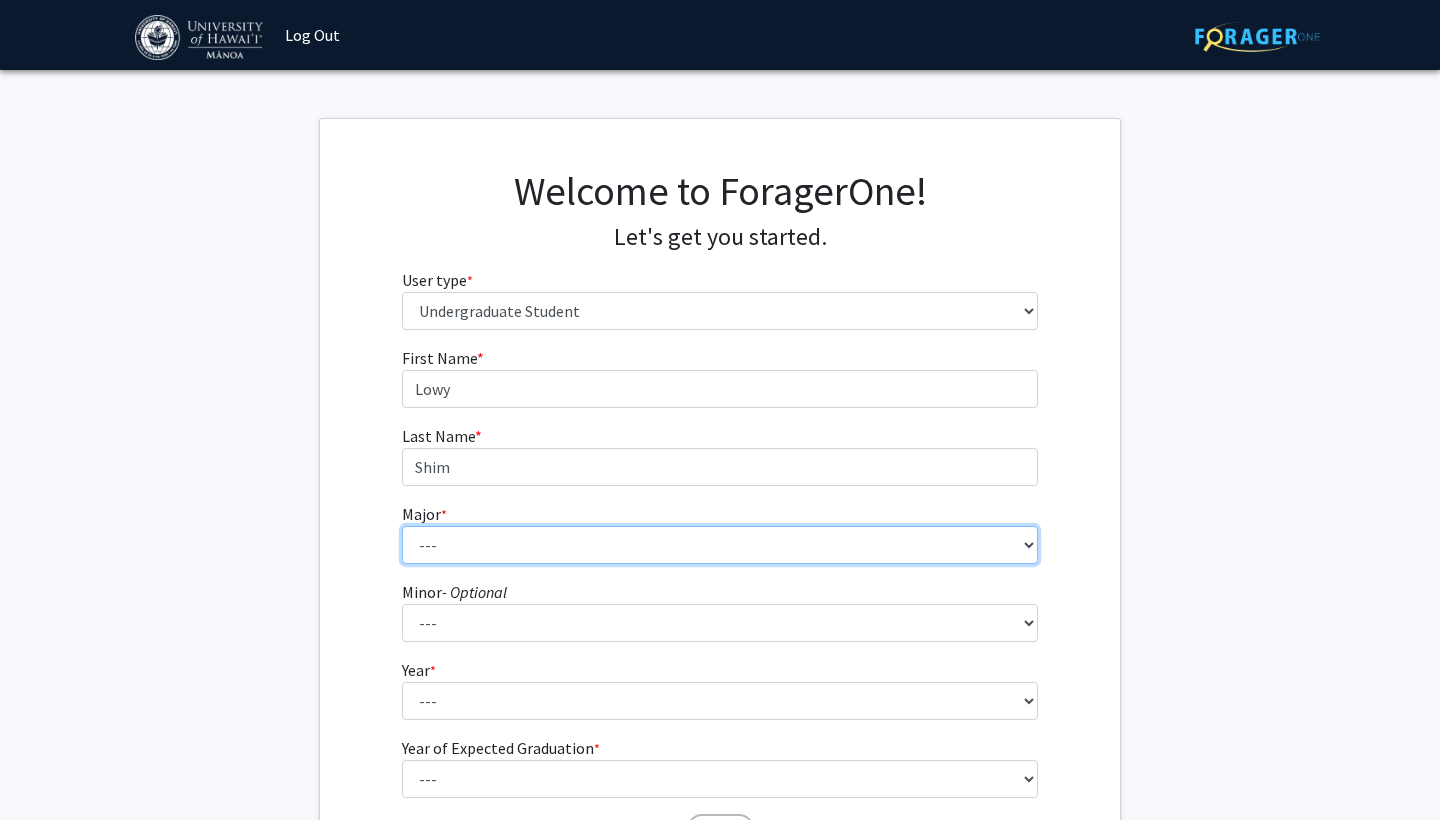 select on "85: 1467" 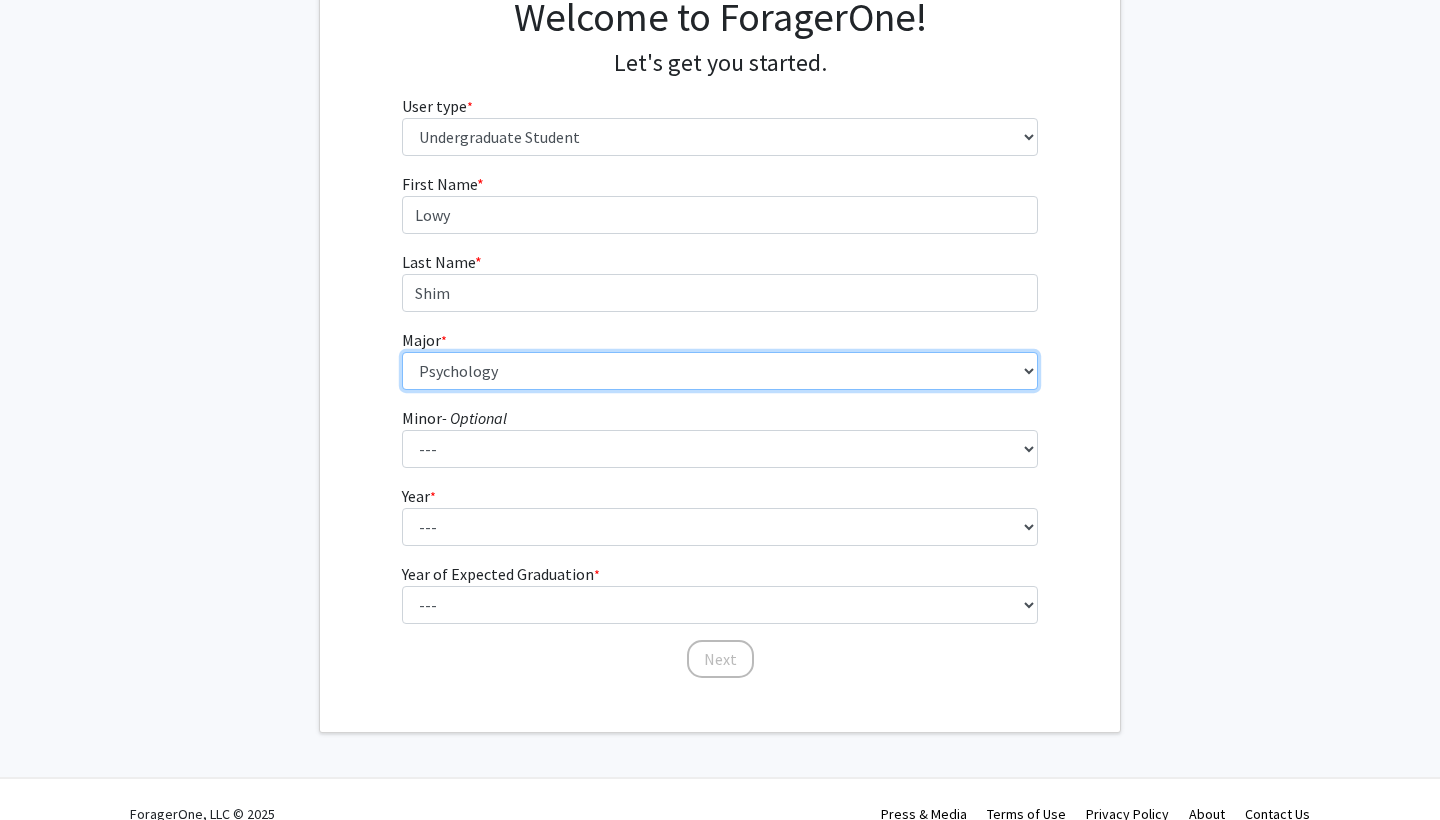 scroll, scrollTop: 186, scrollLeft: 0, axis: vertical 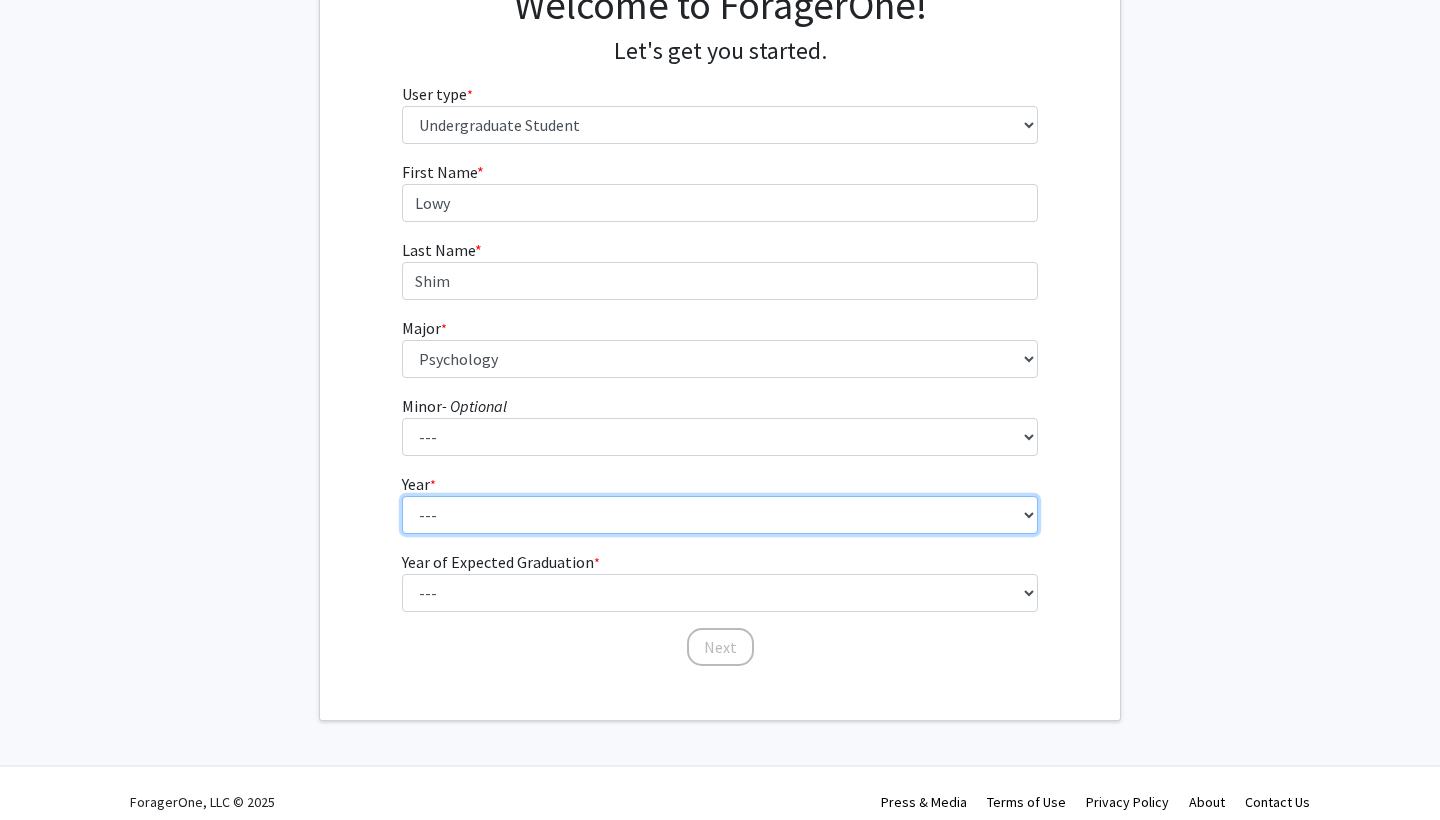 select on "4: senior" 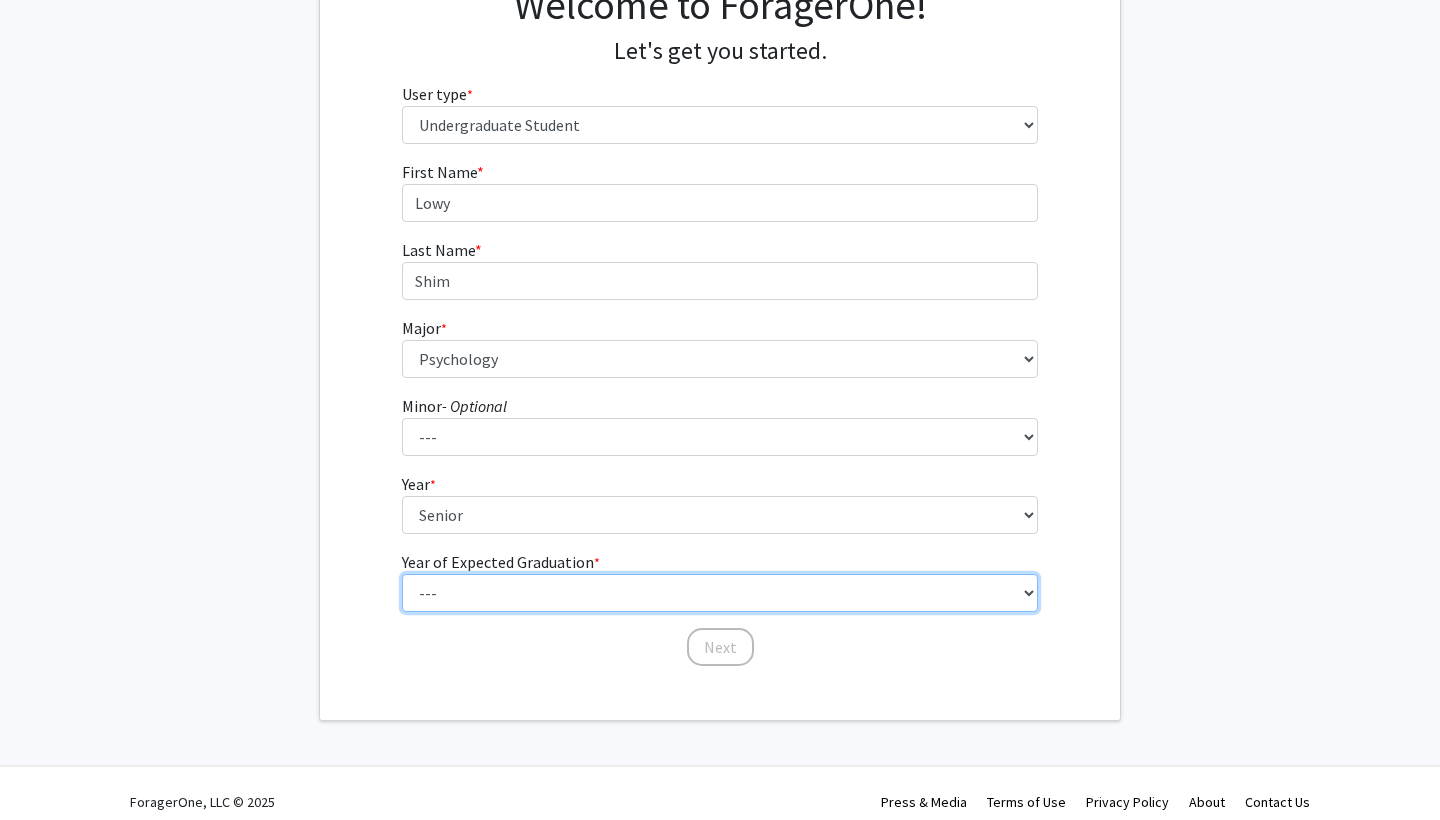 select on "1: 2025" 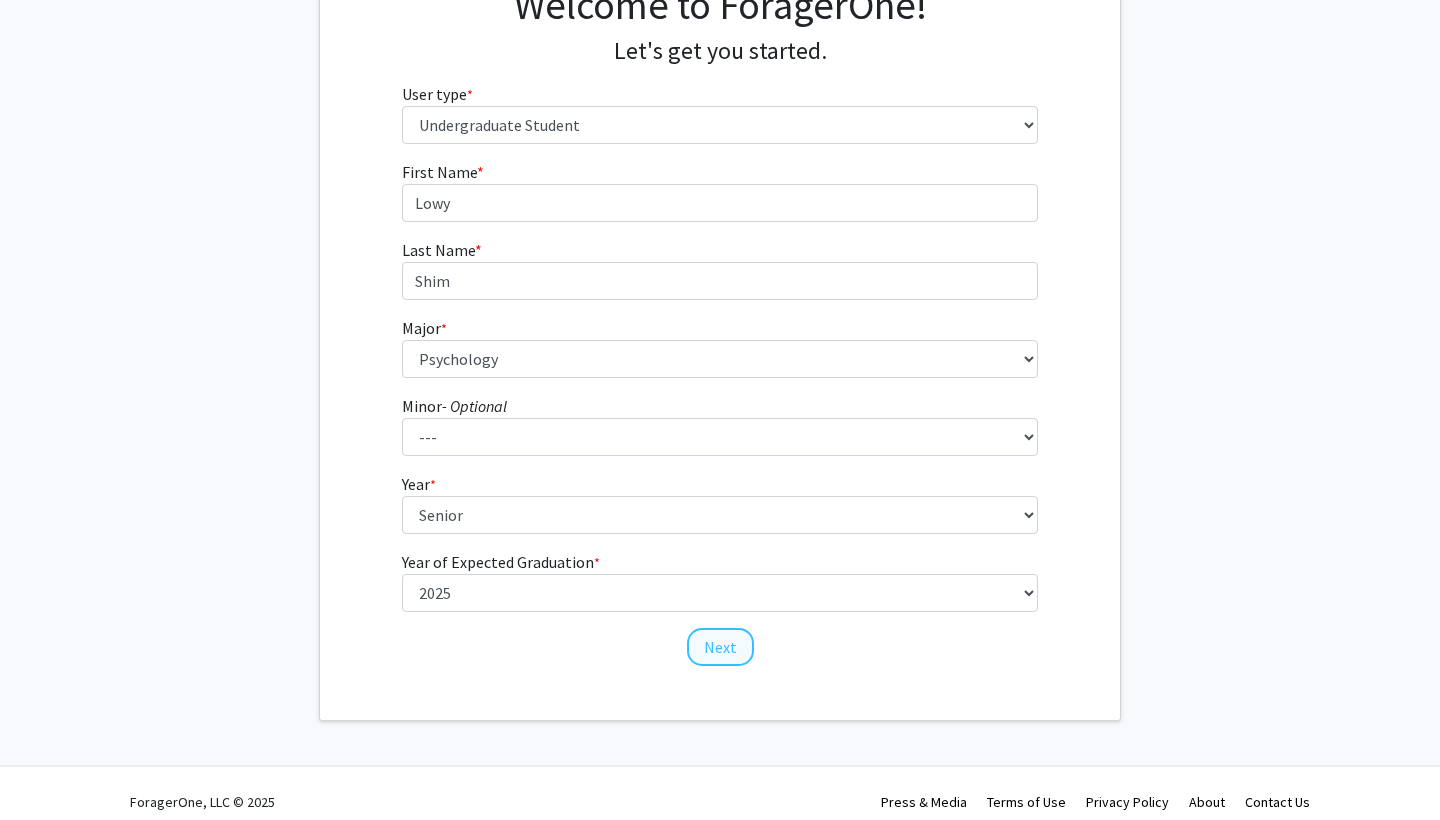 click on "Next" 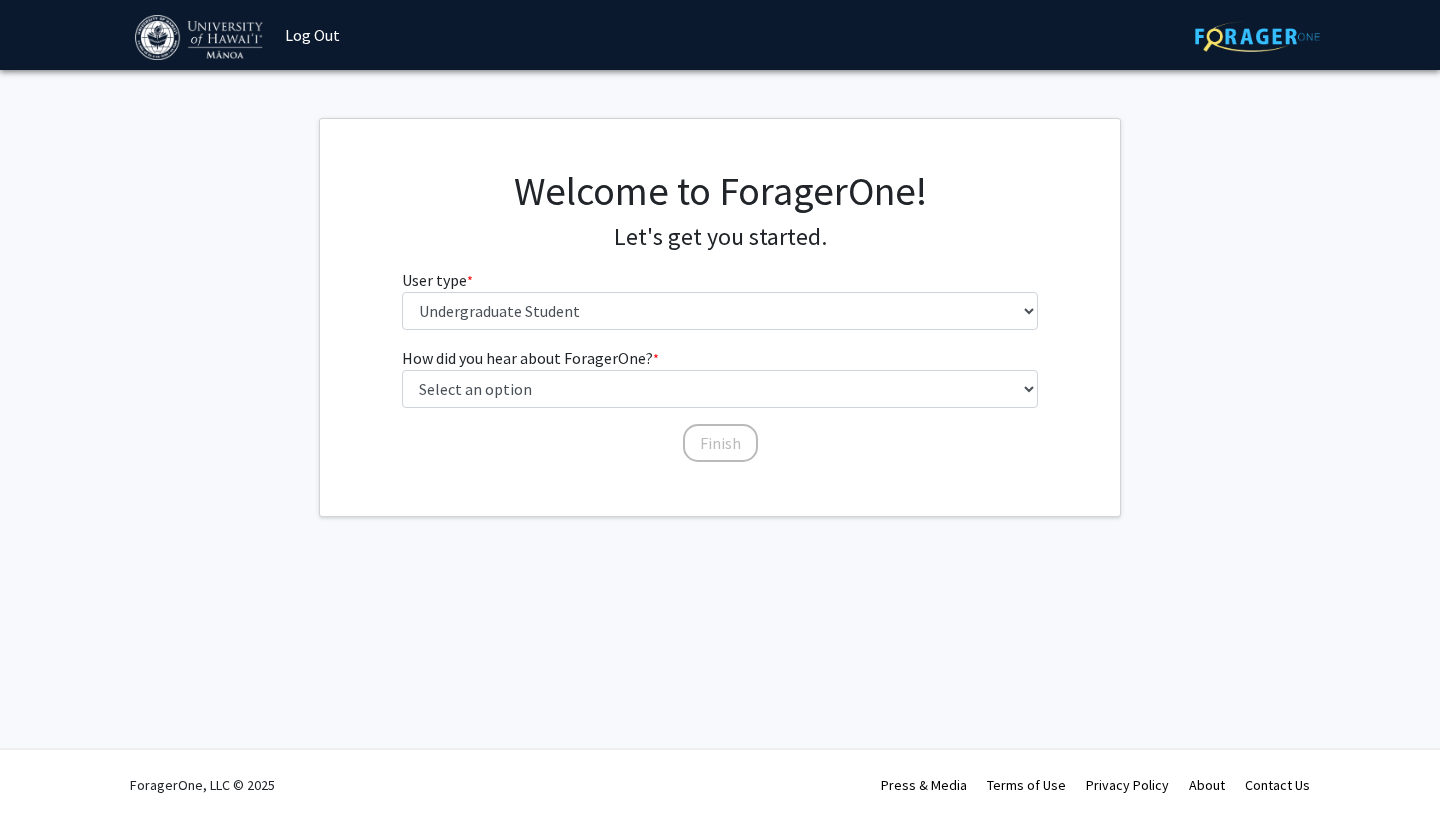 scroll, scrollTop: 0, scrollLeft: 0, axis: both 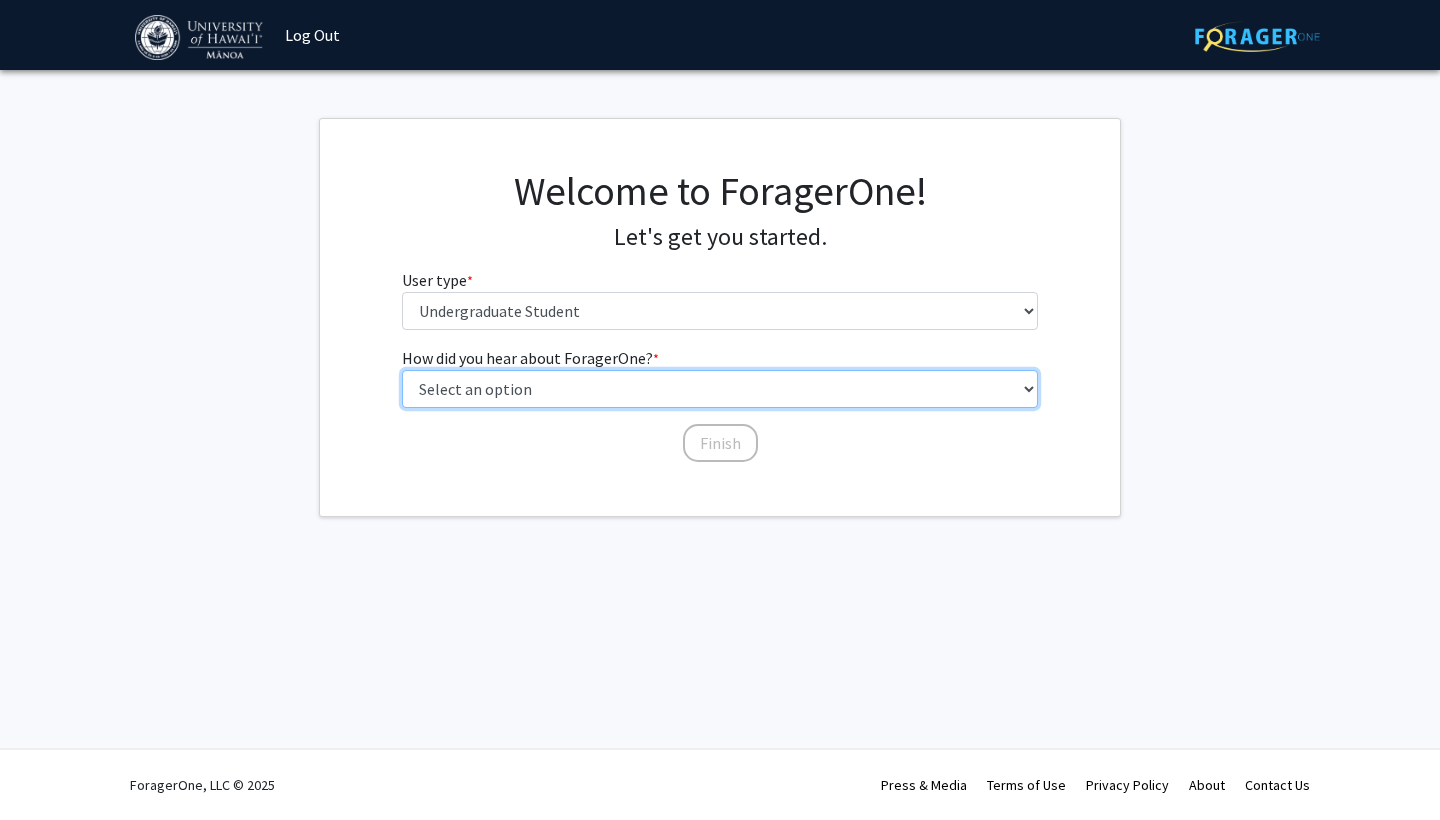 select on "3: university_website" 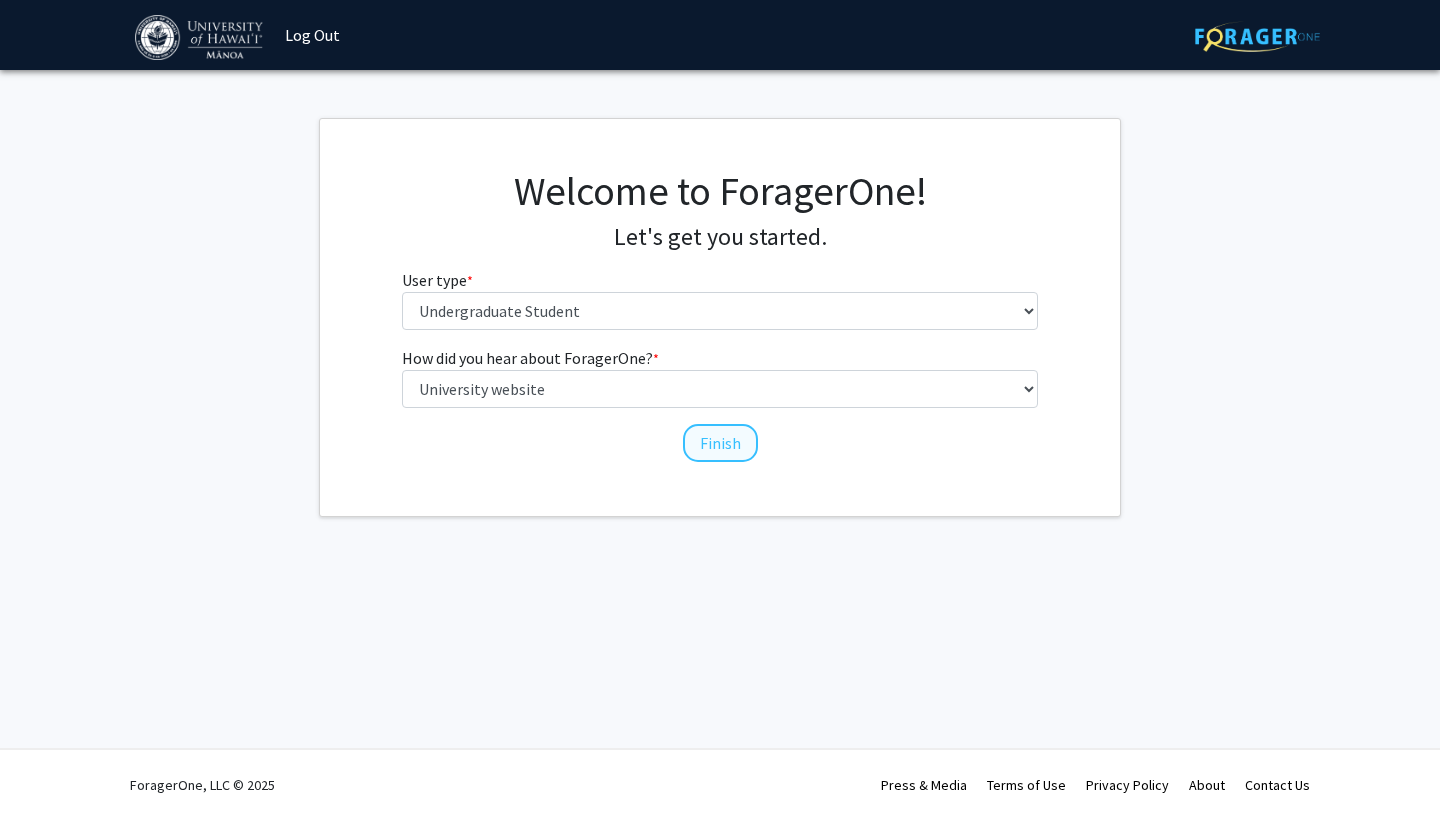 click on "Finish" 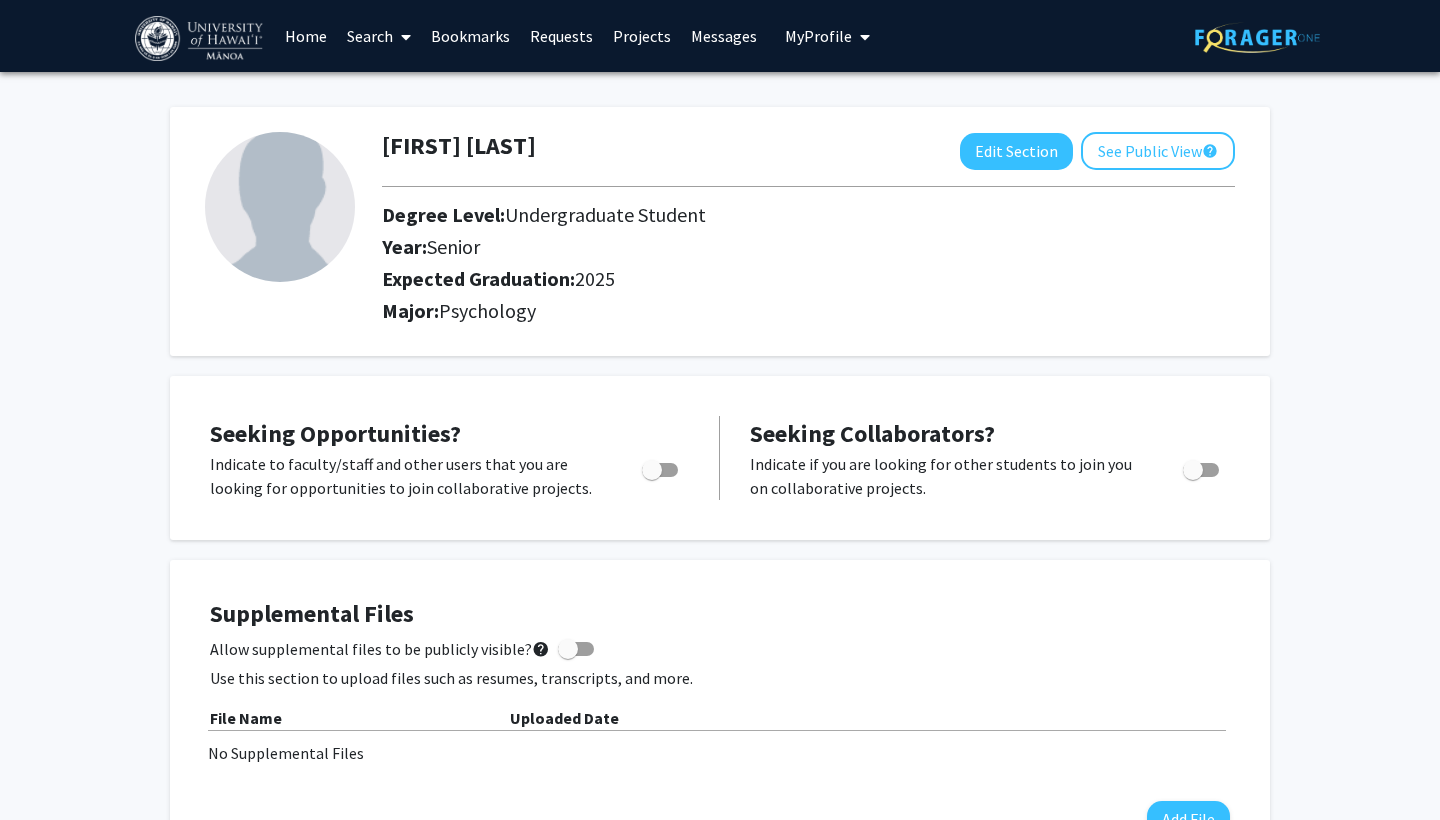 scroll, scrollTop: 0, scrollLeft: 0, axis: both 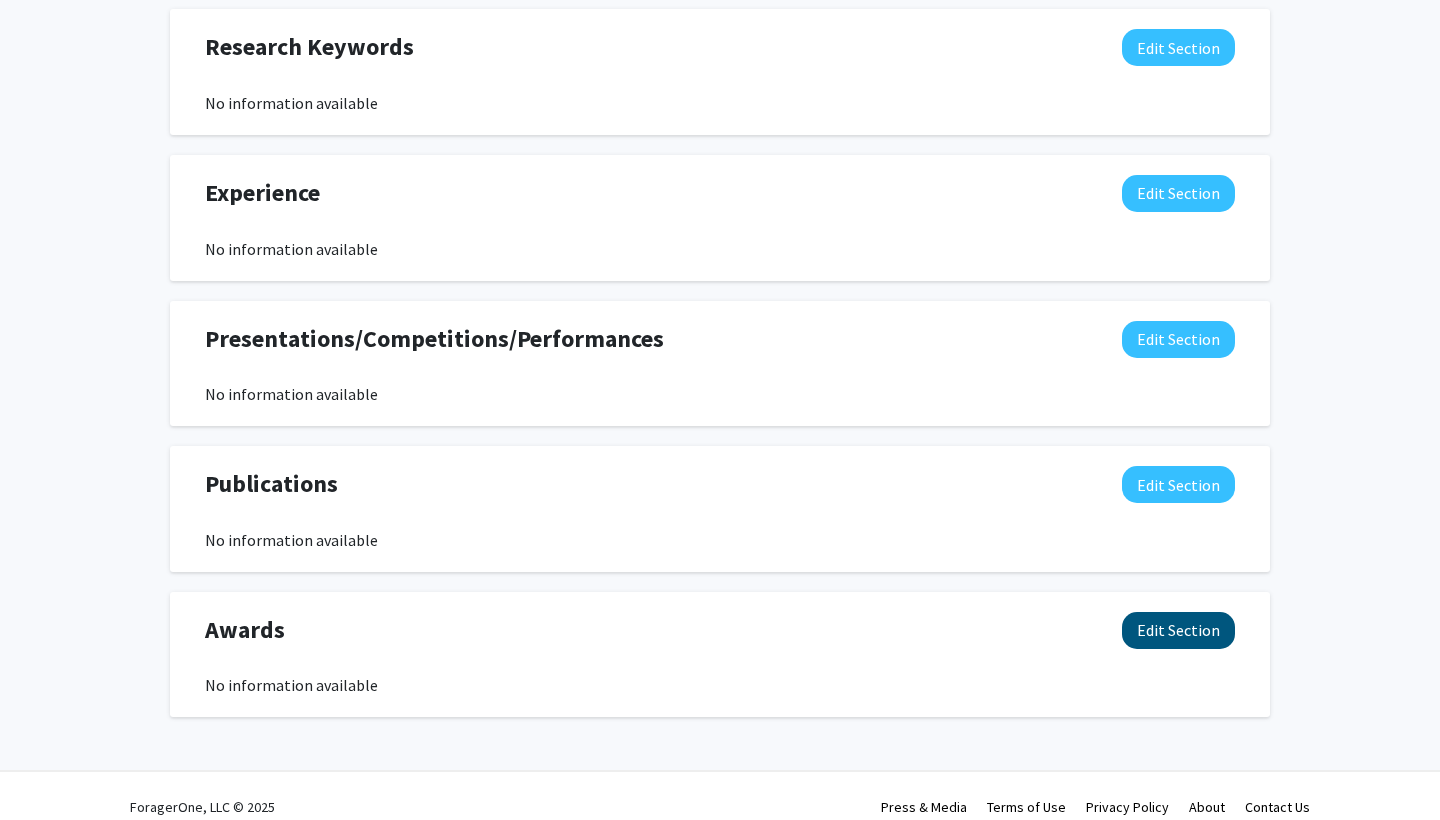 click on "Edit Section" 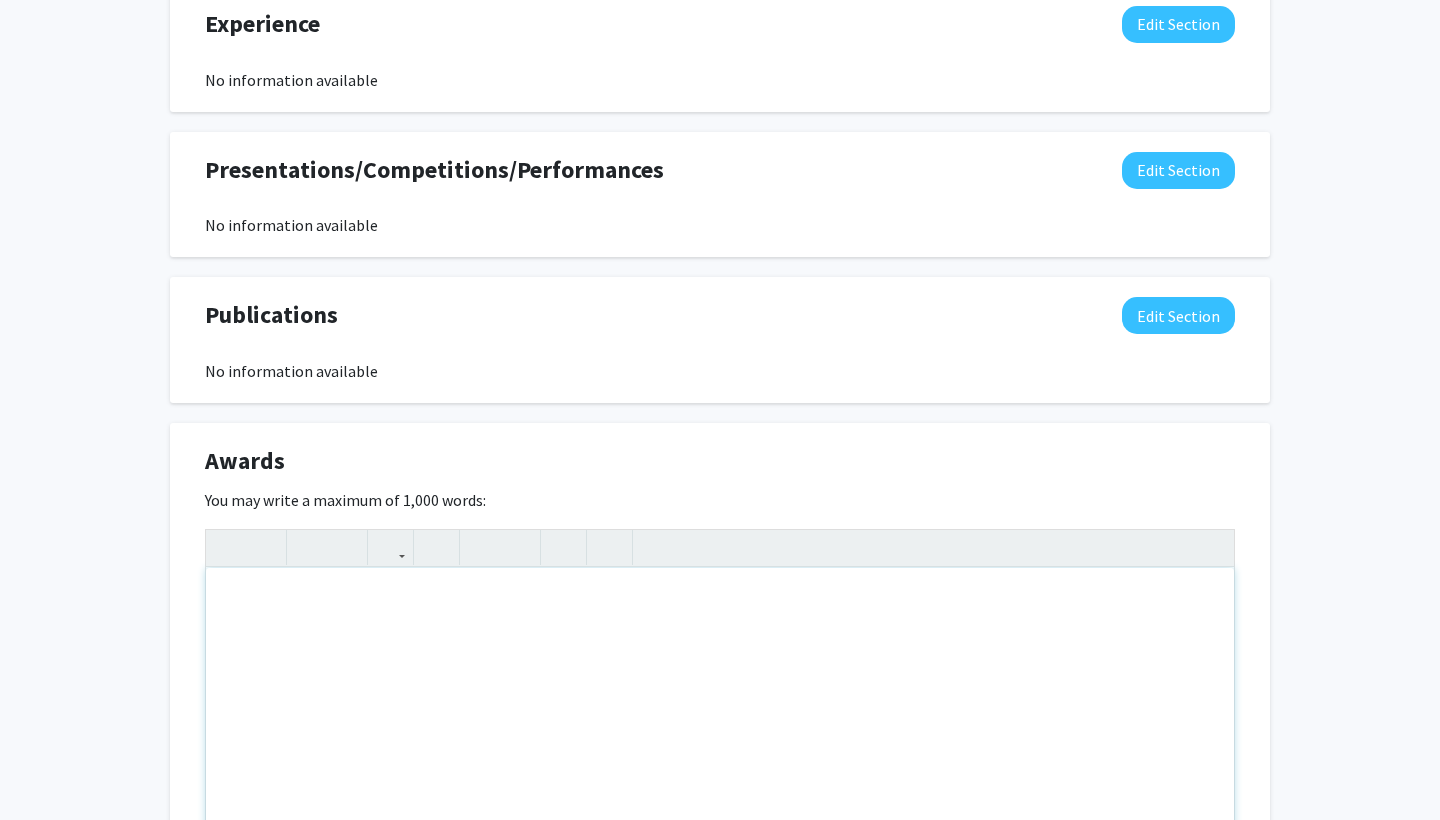 scroll, scrollTop: 1213, scrollLeft: 0, axis: vertical 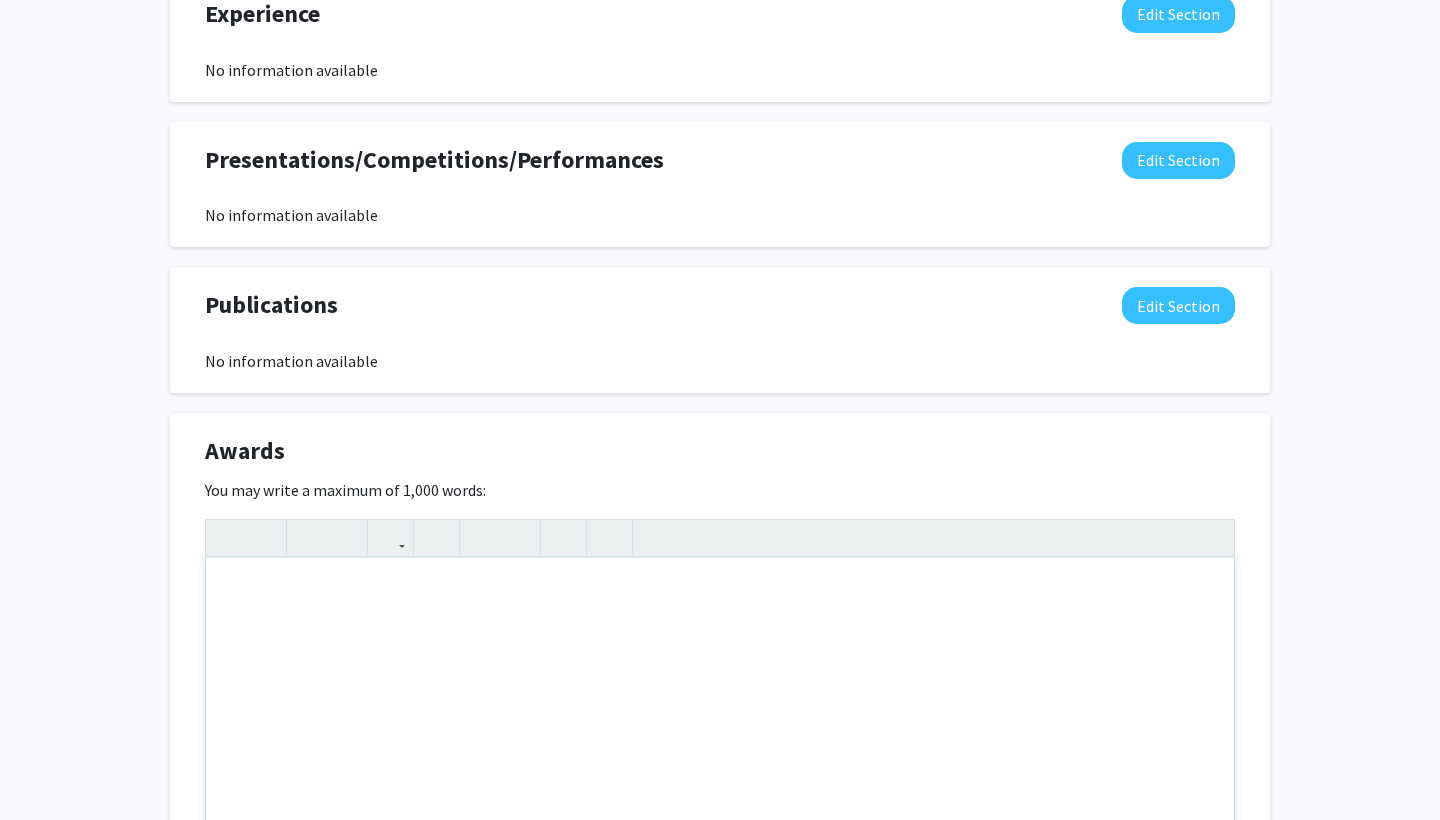 click at bounding box center [720, 708] 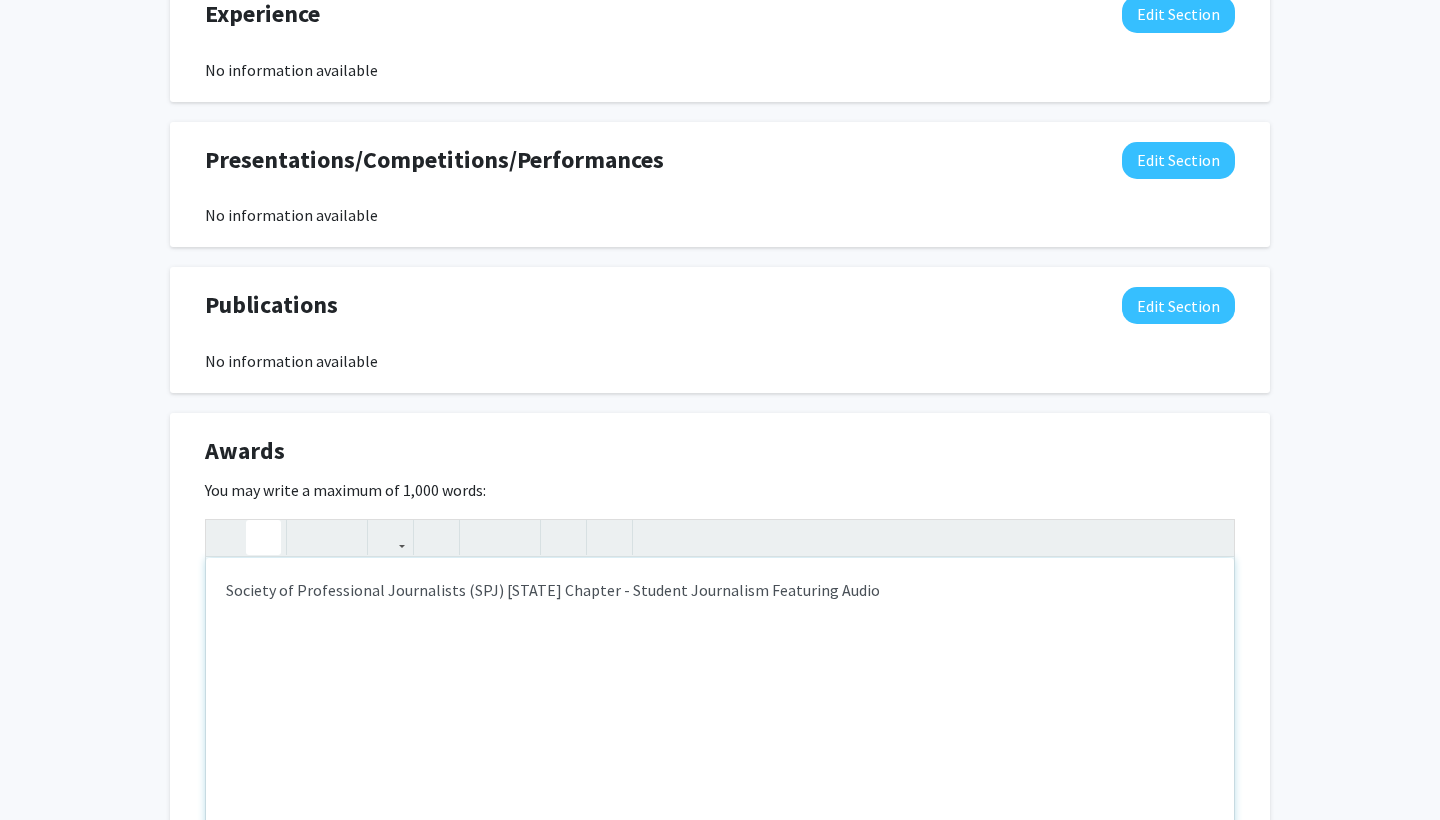 click 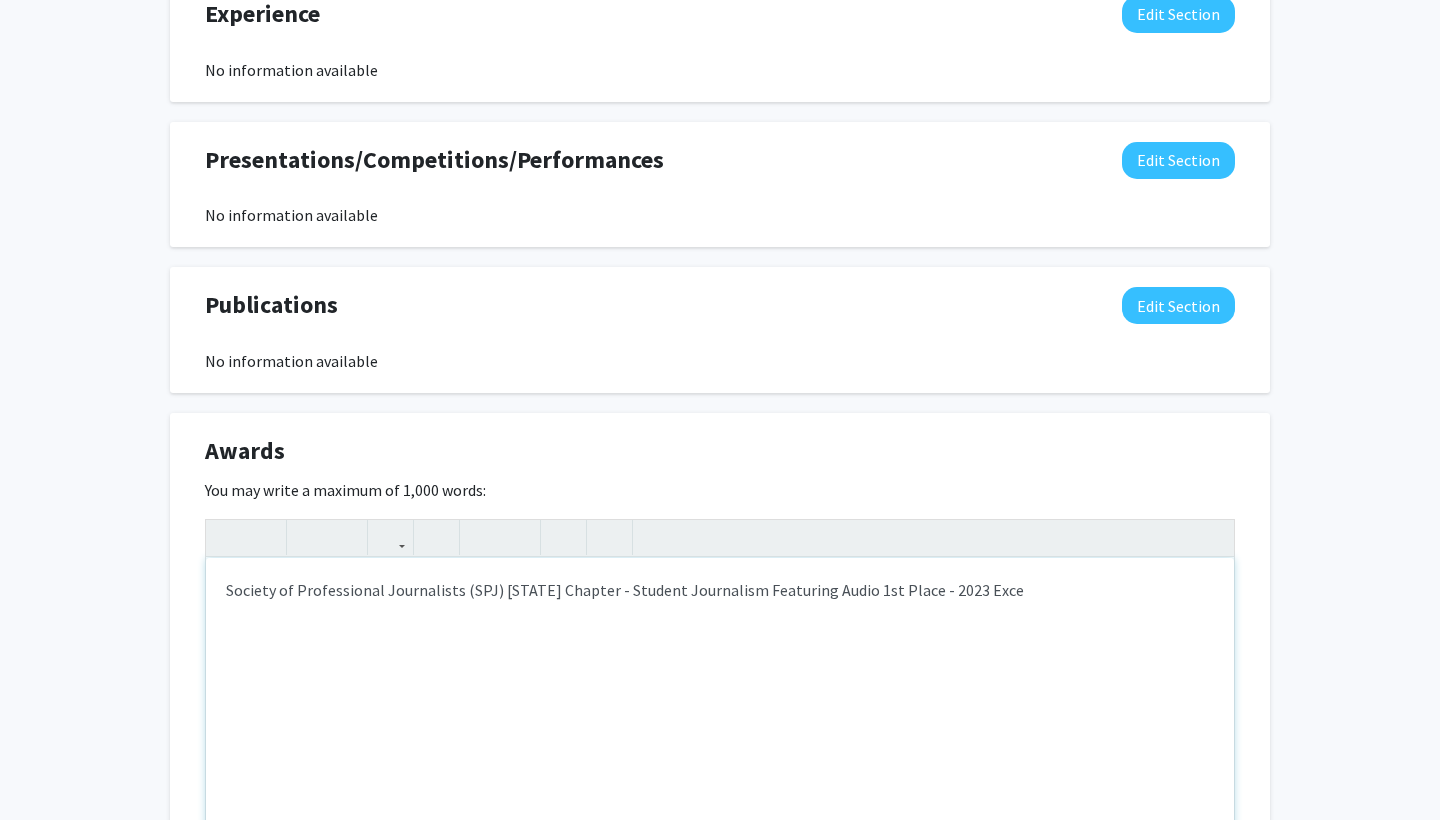 type on "Society of Professional Journalists (SPJ) [STATE] Chapter - Student Journalism Featuring Audio 1st Place - 2023 Excellence in Journalism Awards" 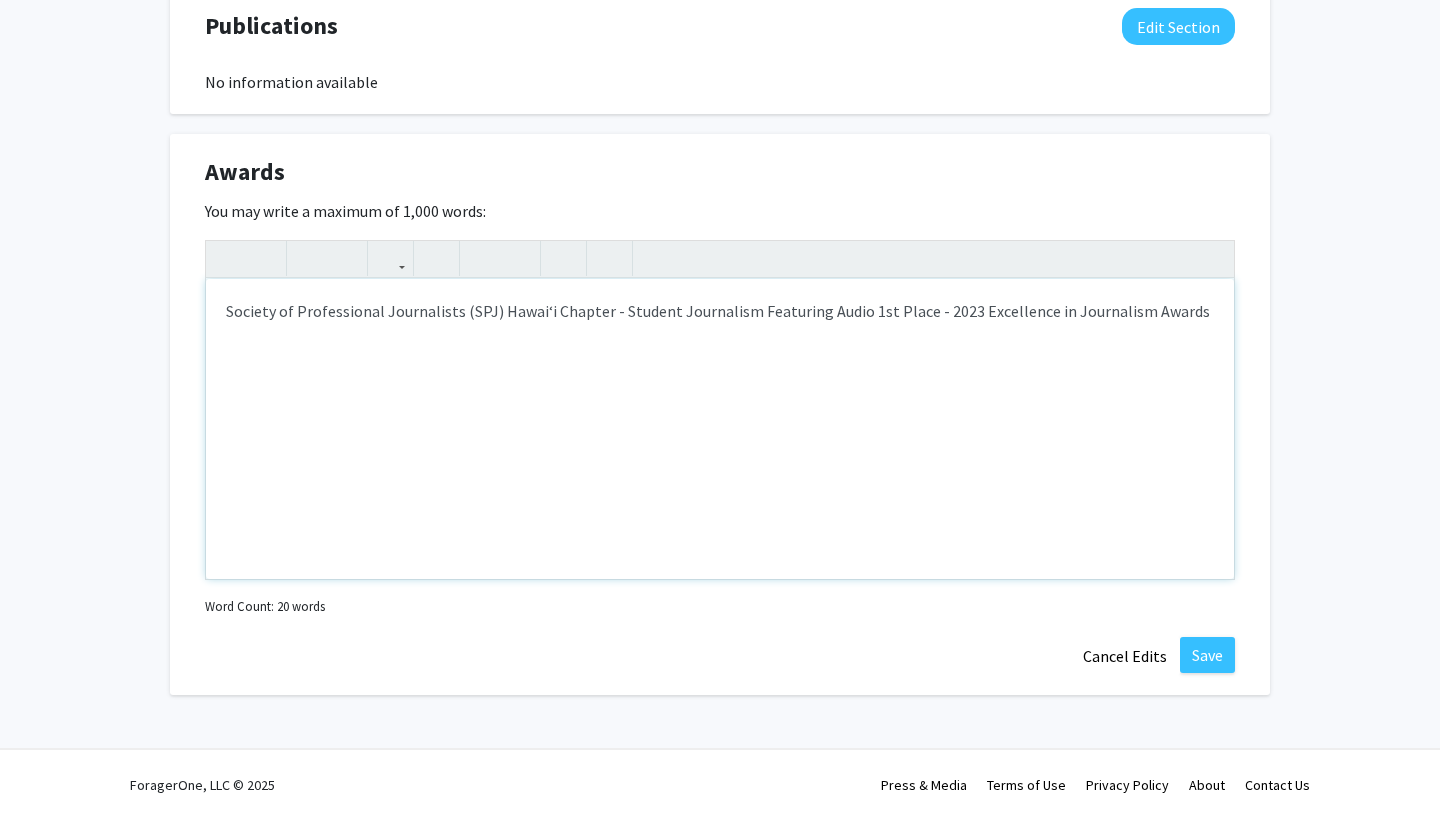 scroll, scrollTop: 1495, scrollLeft: 0, axis: vertical 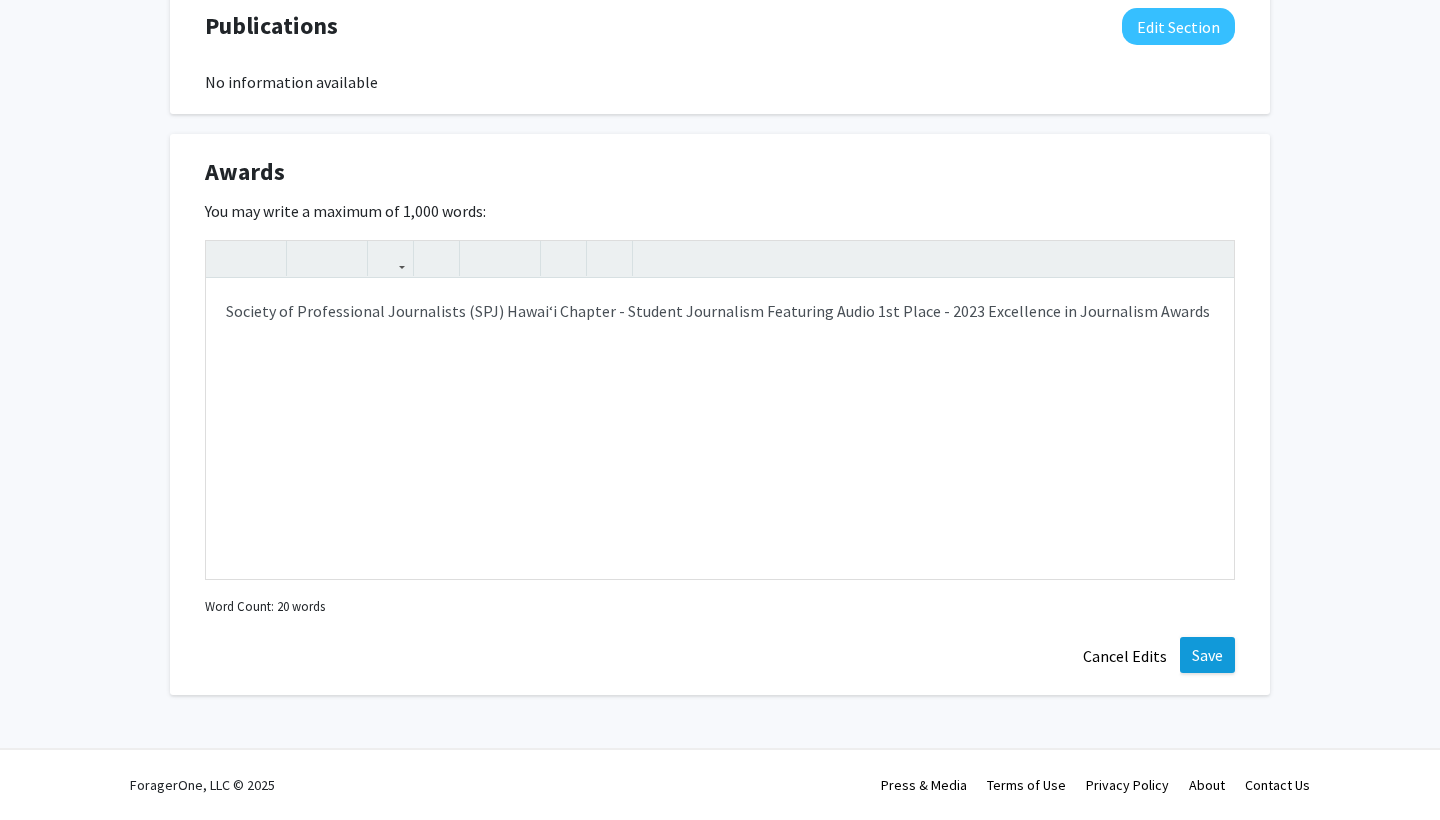 click on "Save" 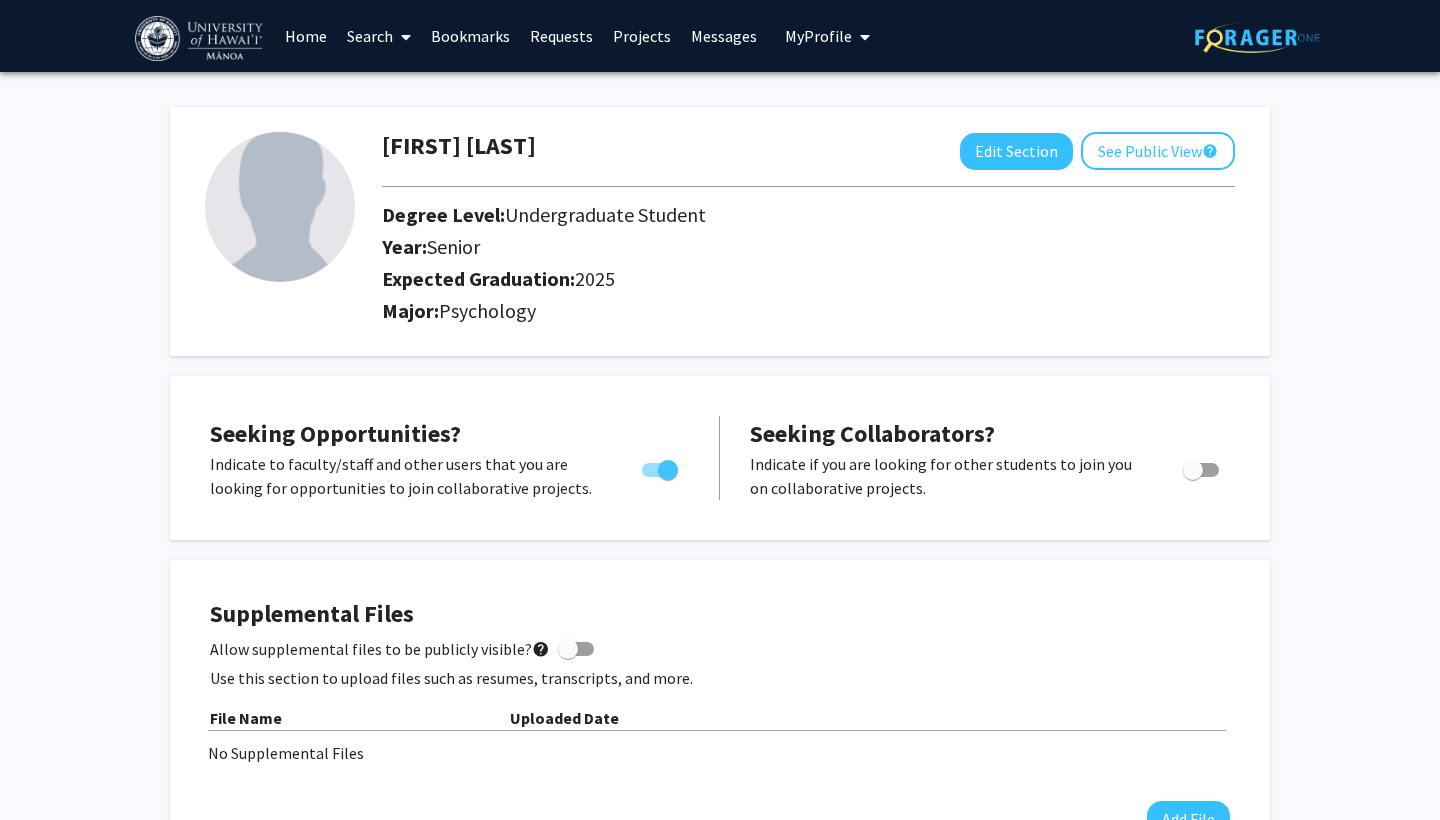 scroll, scrollTop: 0, scrollLeft: 0, axis: both 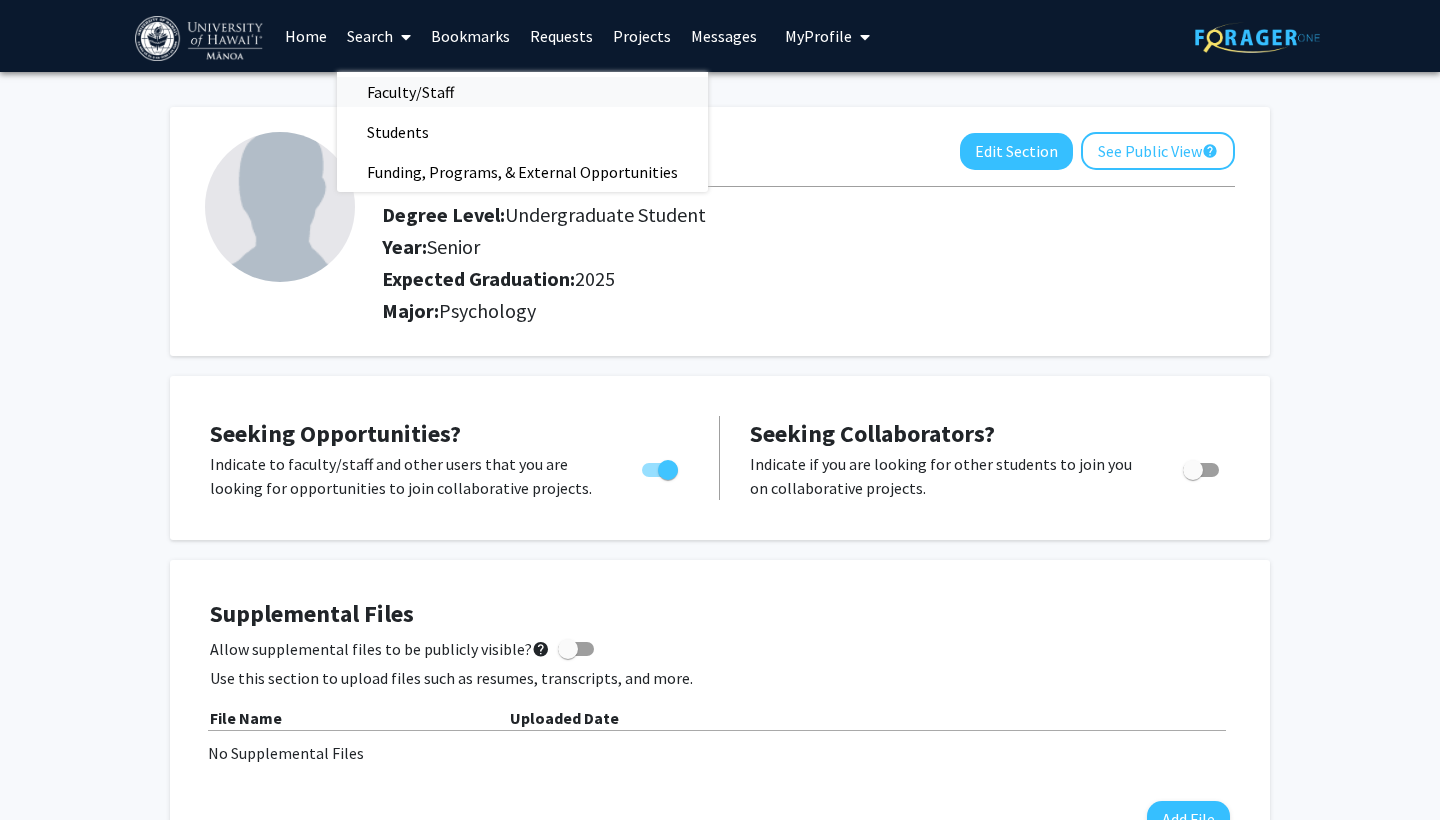 click on "Faculty/Staff" at bounding box center (410, 92) 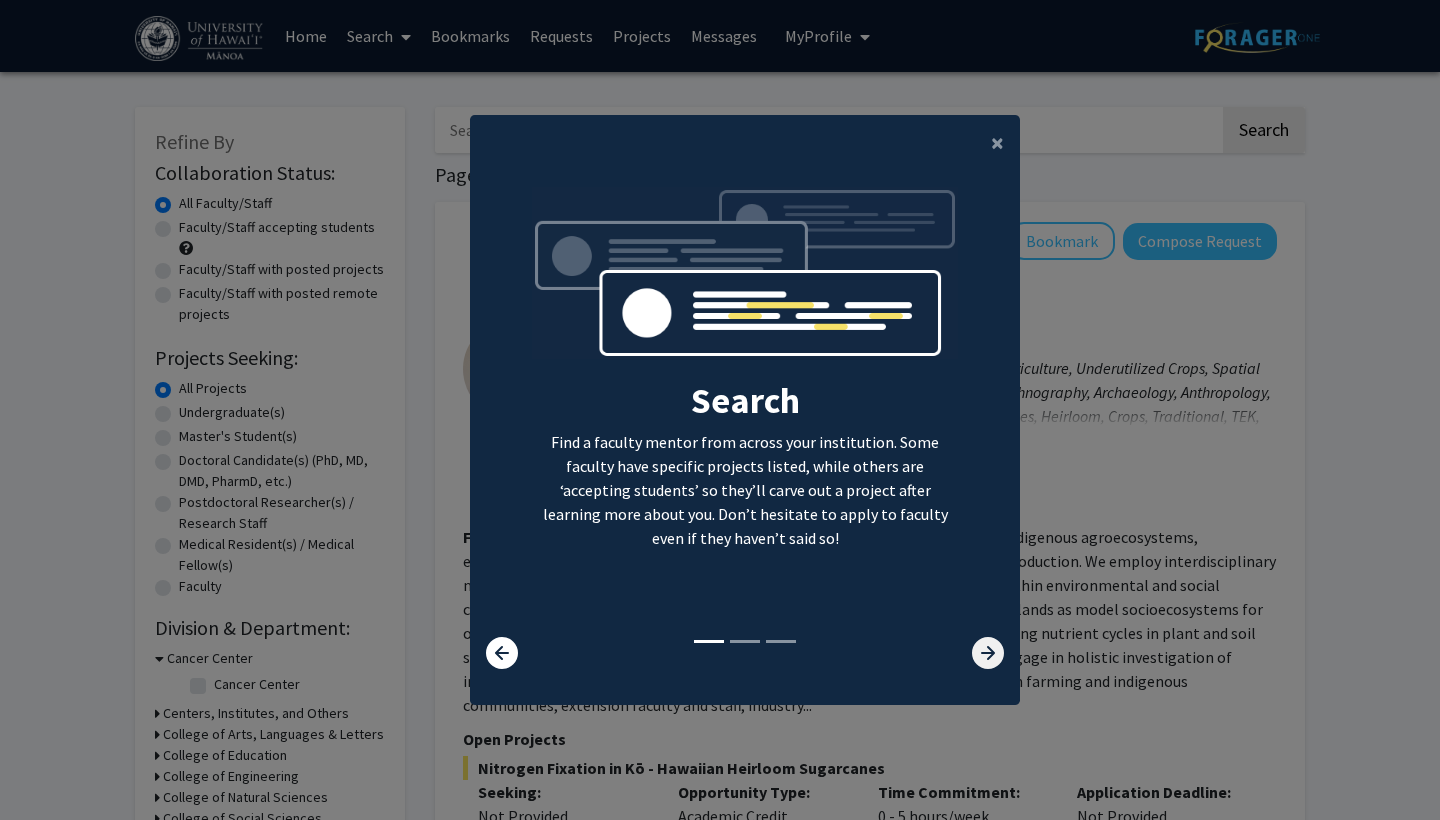 click 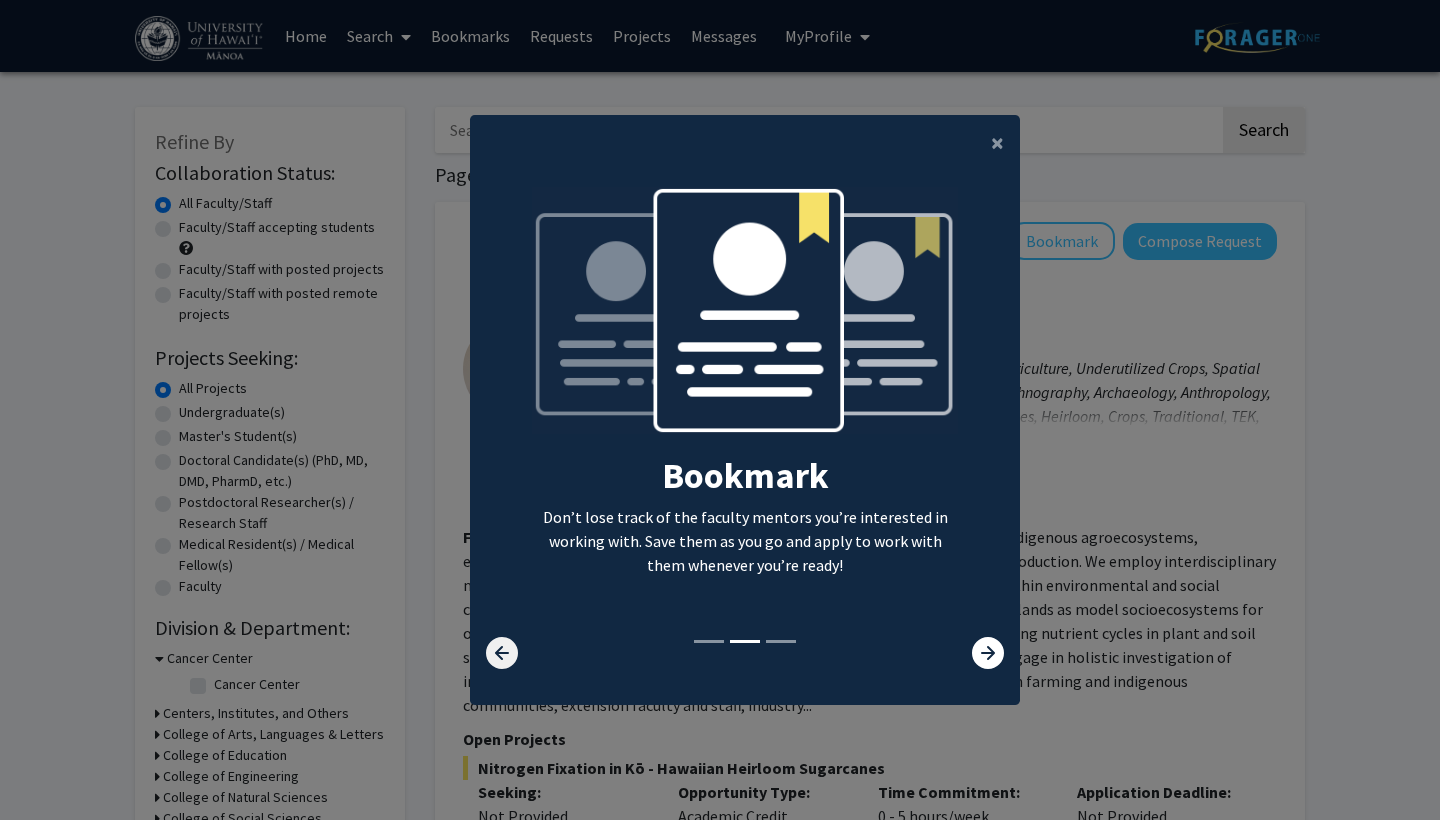 click 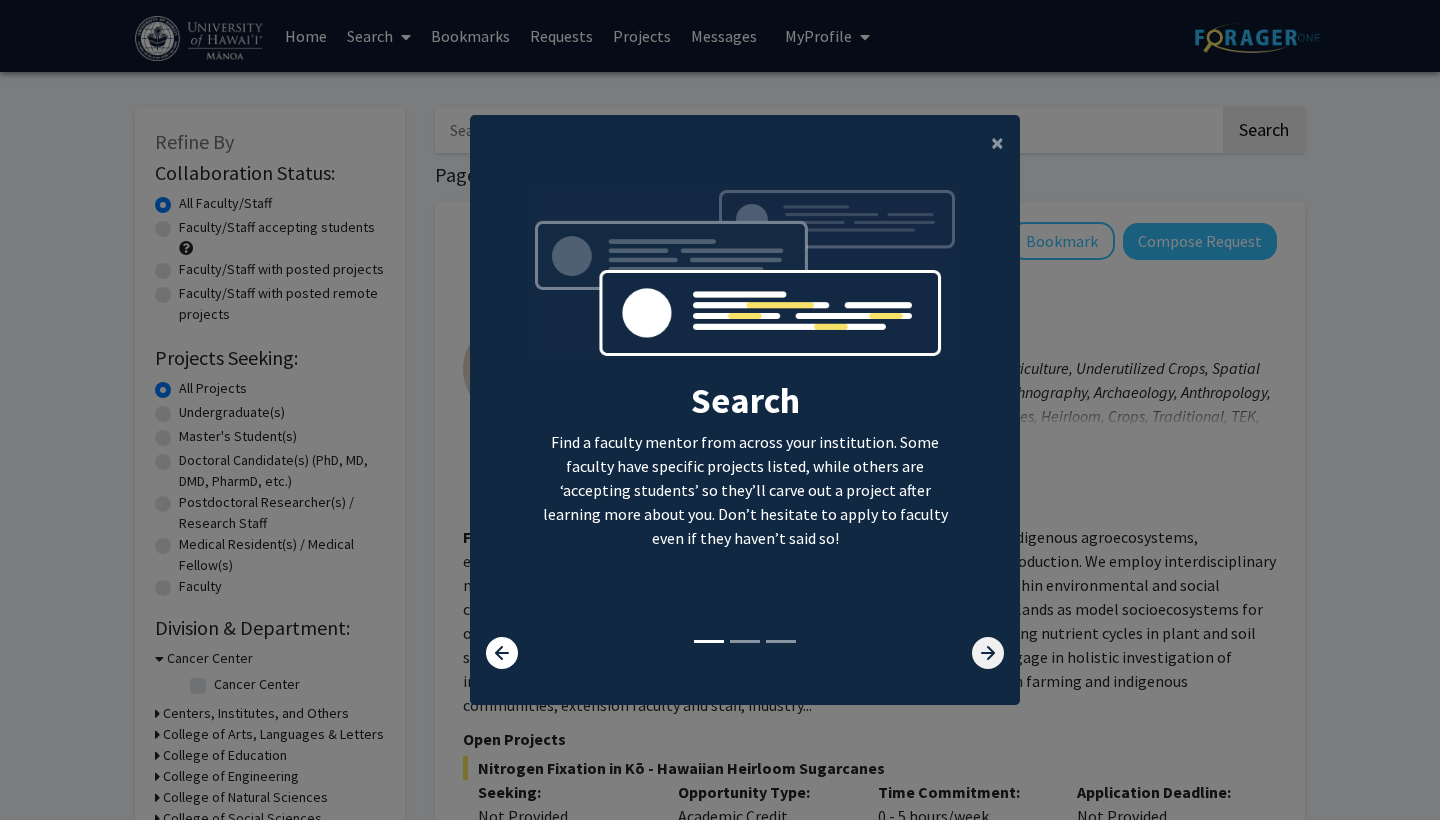 click 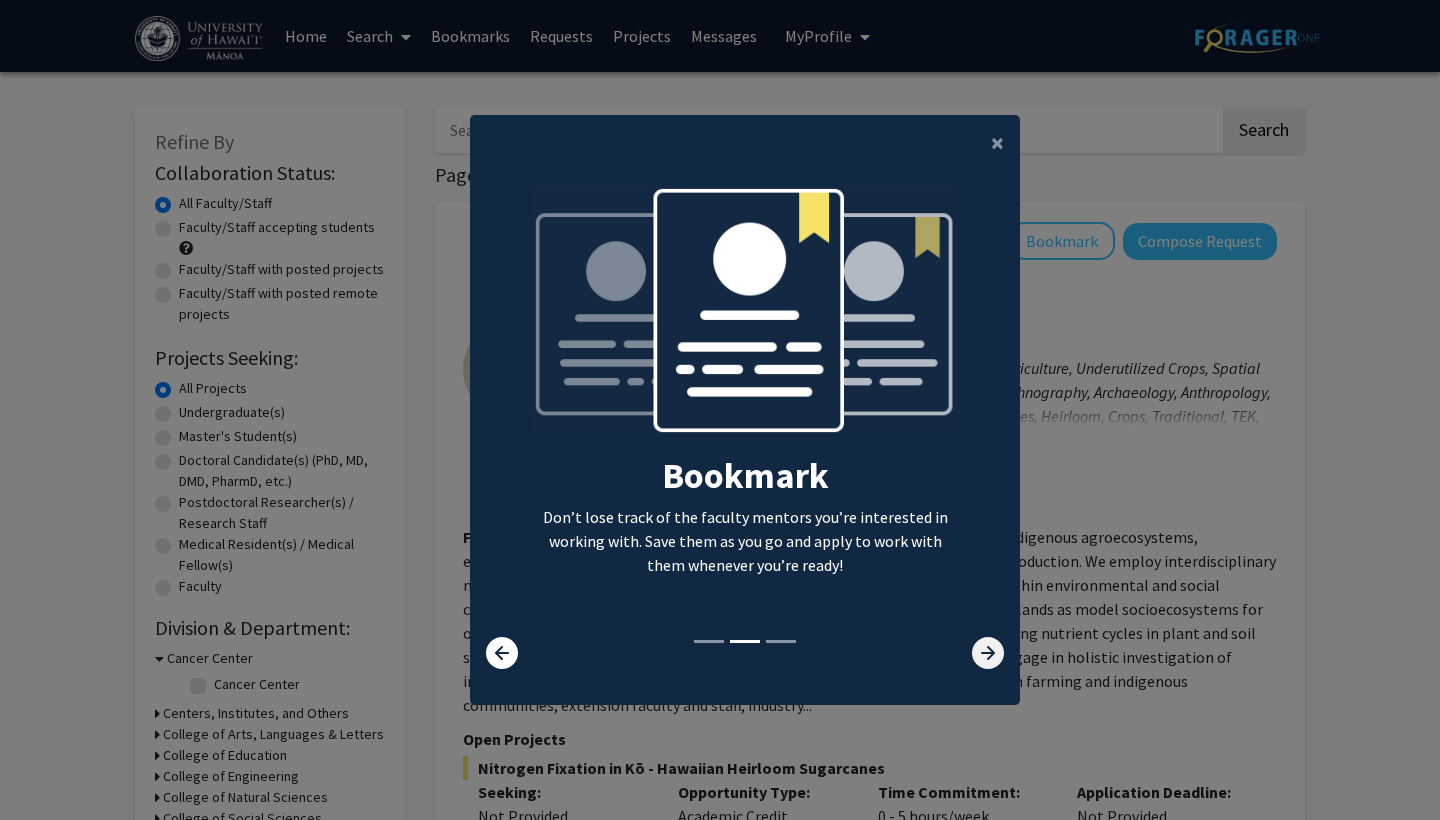click 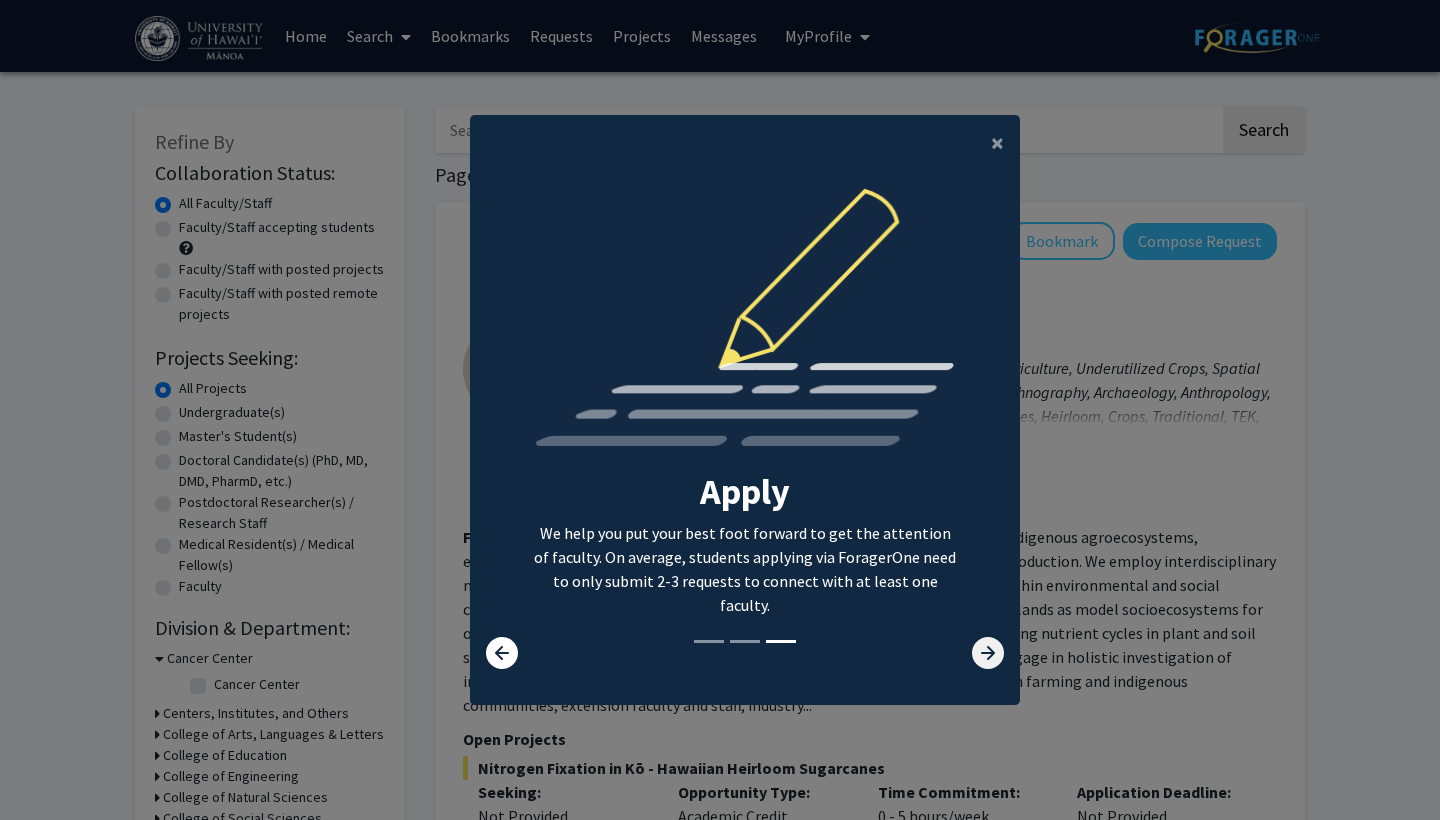 click 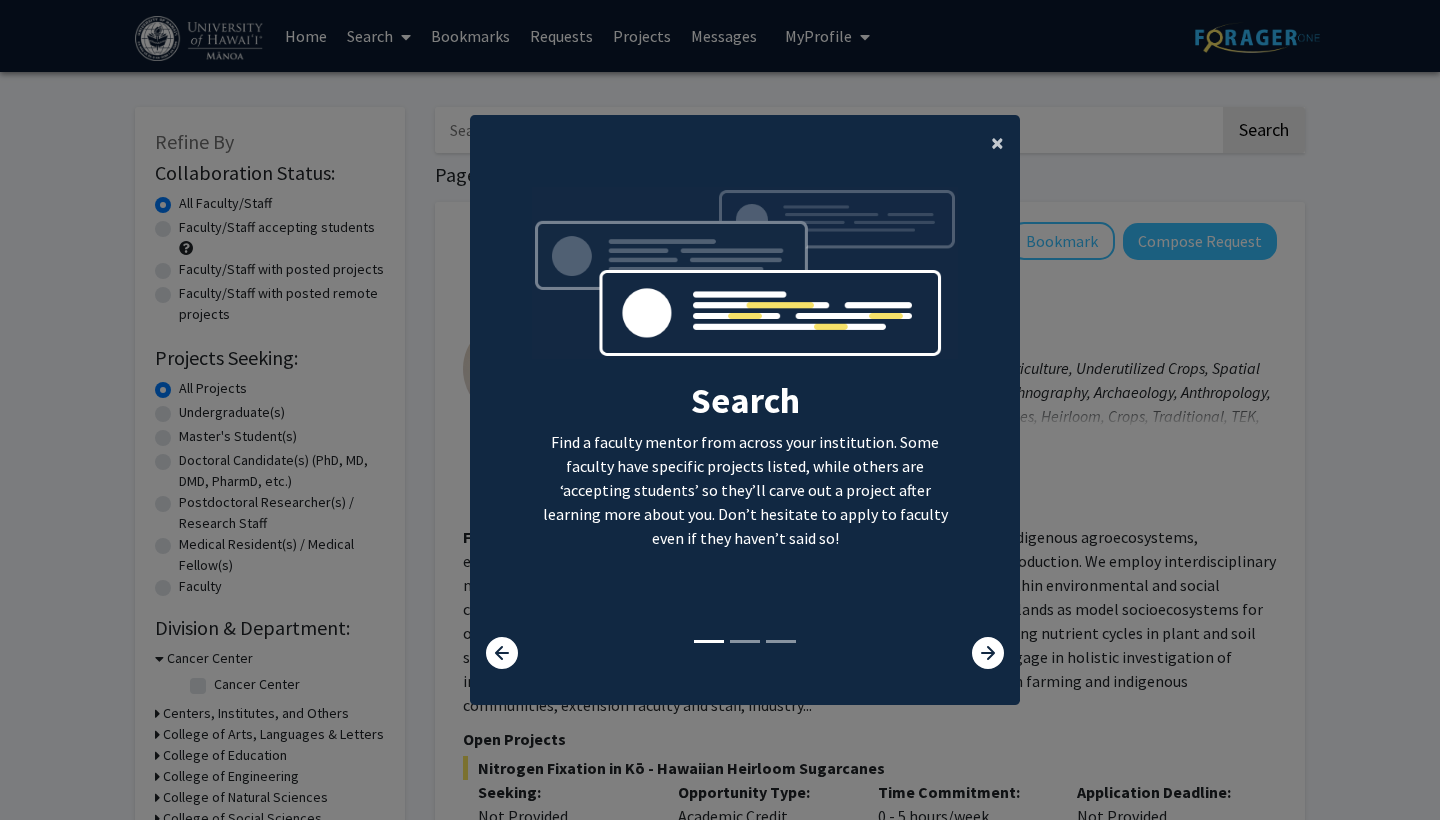 click on "×" 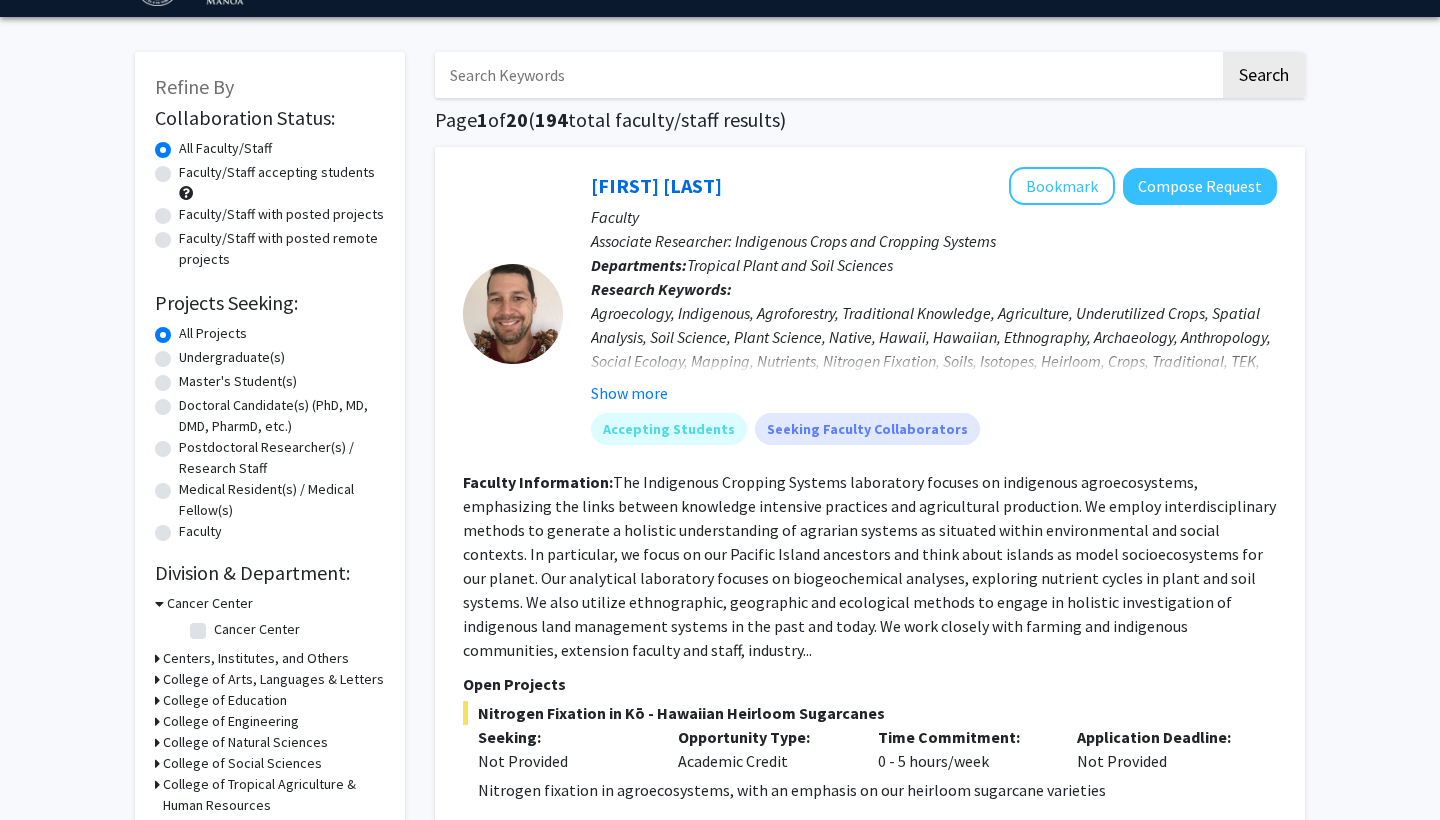 scroll, scrollTop: 53, scrollLeft: 0, axis: vertical 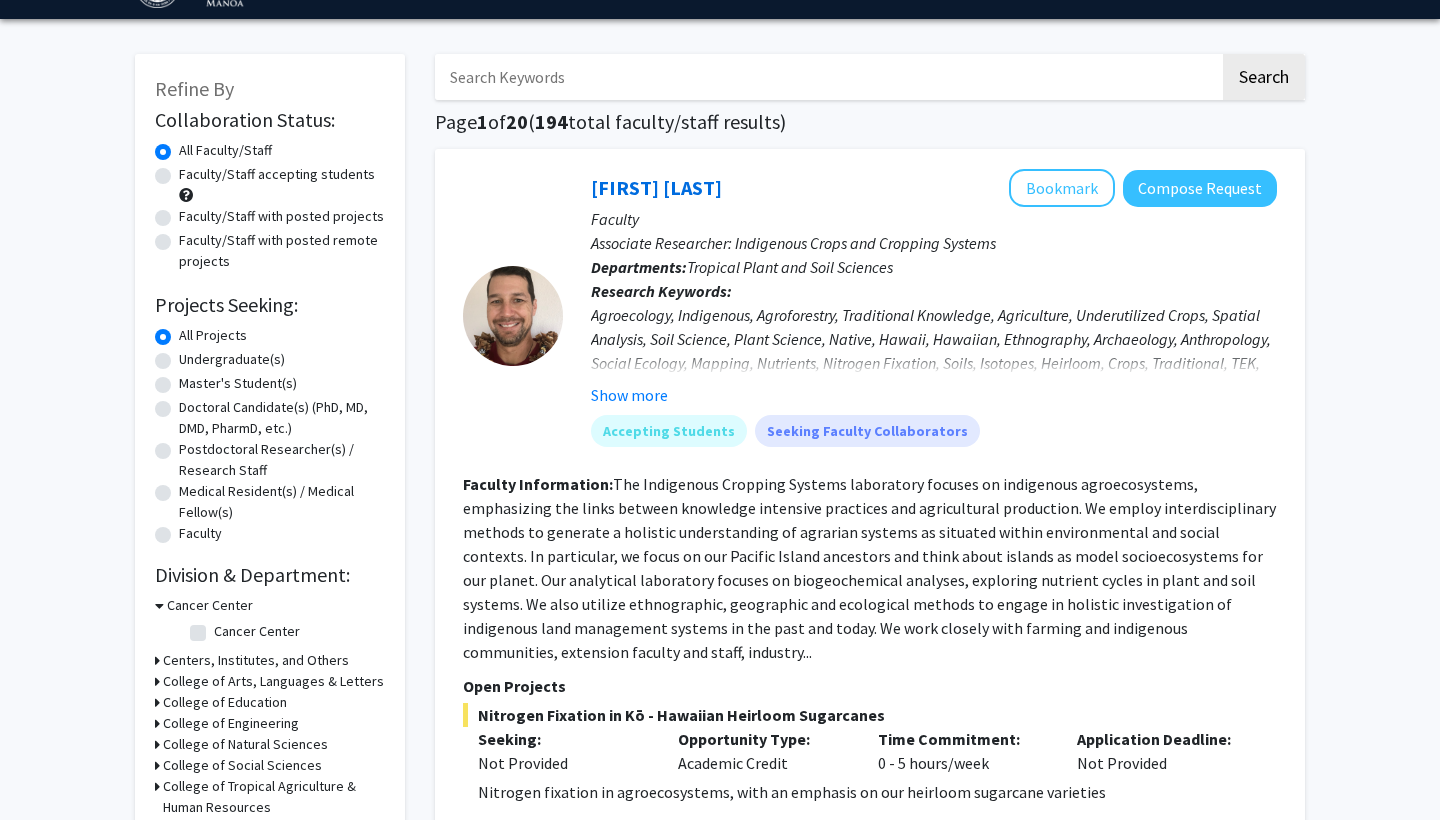 click on "Undergraduate(s)" 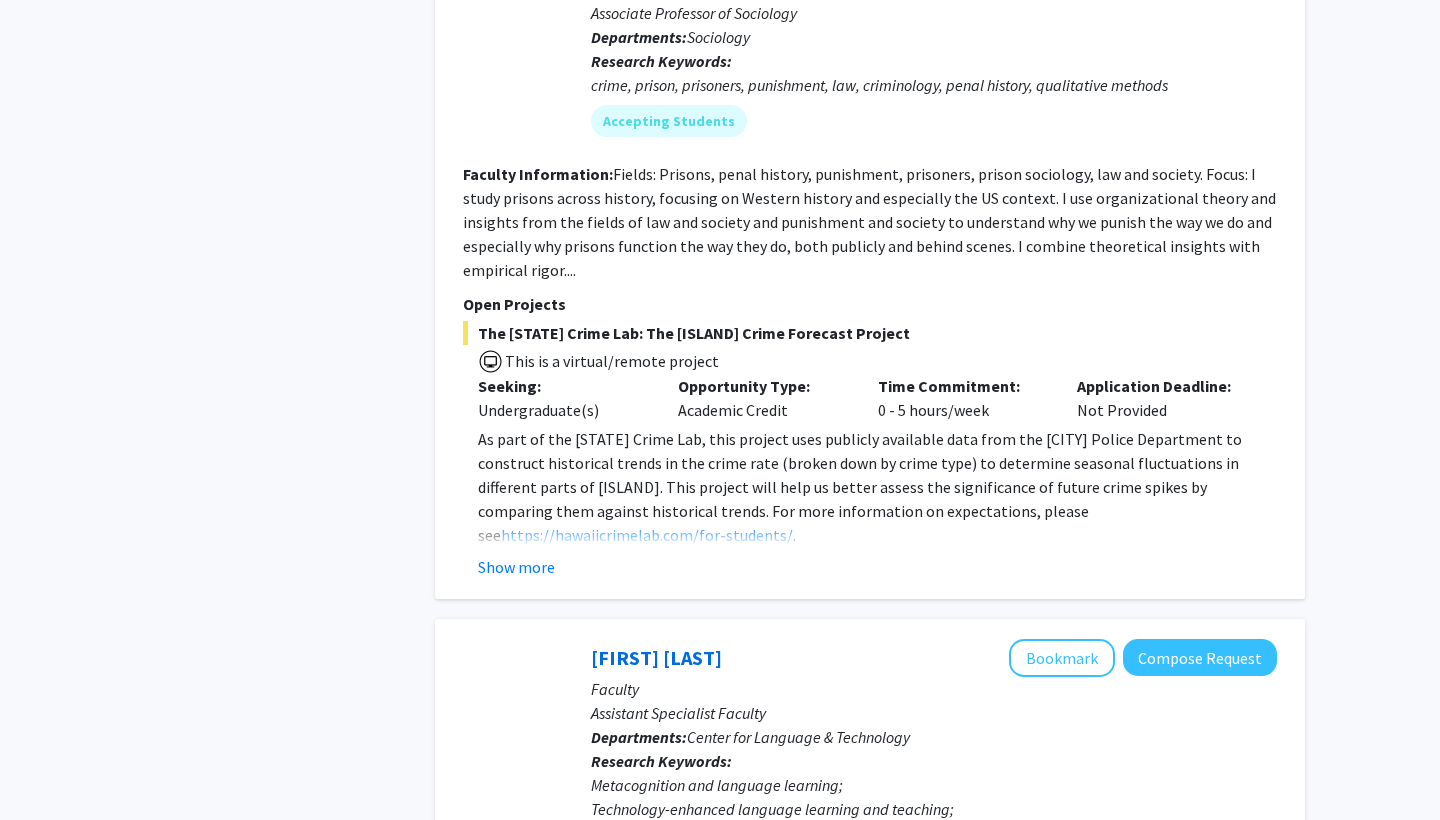 scroll, scrollTop: 6240, scrollLeft: 0, axis: vertical 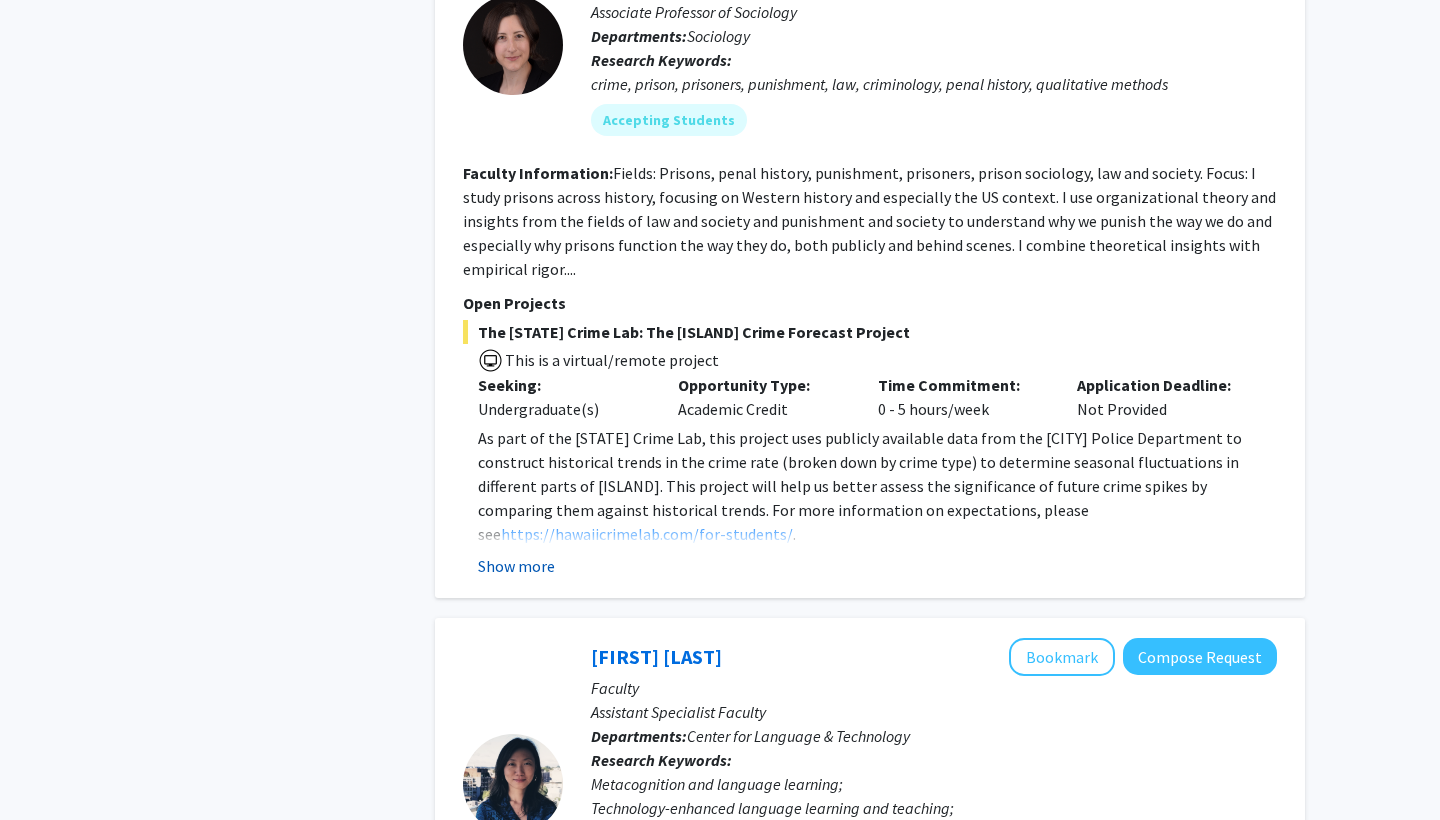 click on "Show more" 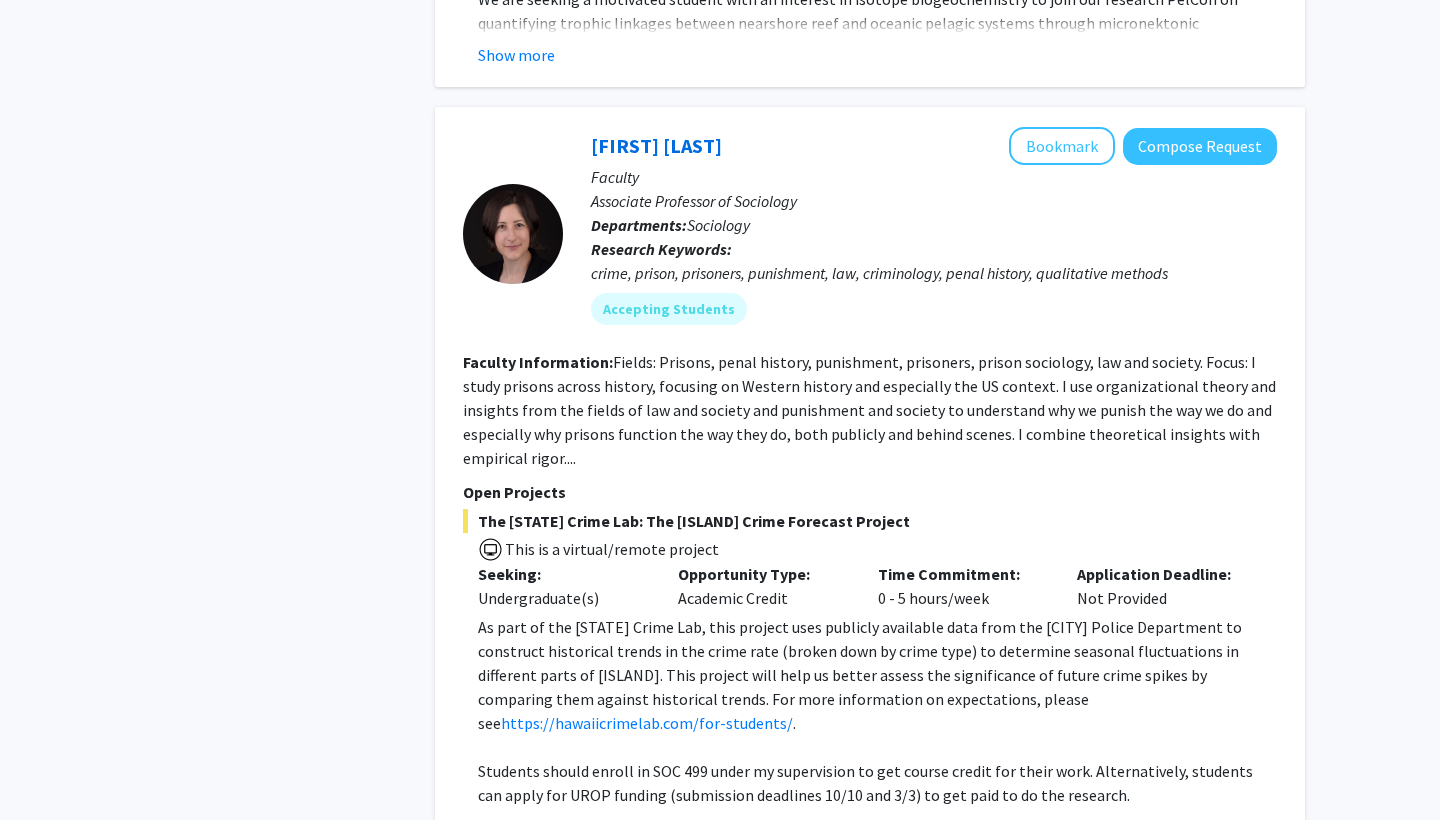 scroll, scrollTop: 6035, scrollLeft: 0, axis: vertical 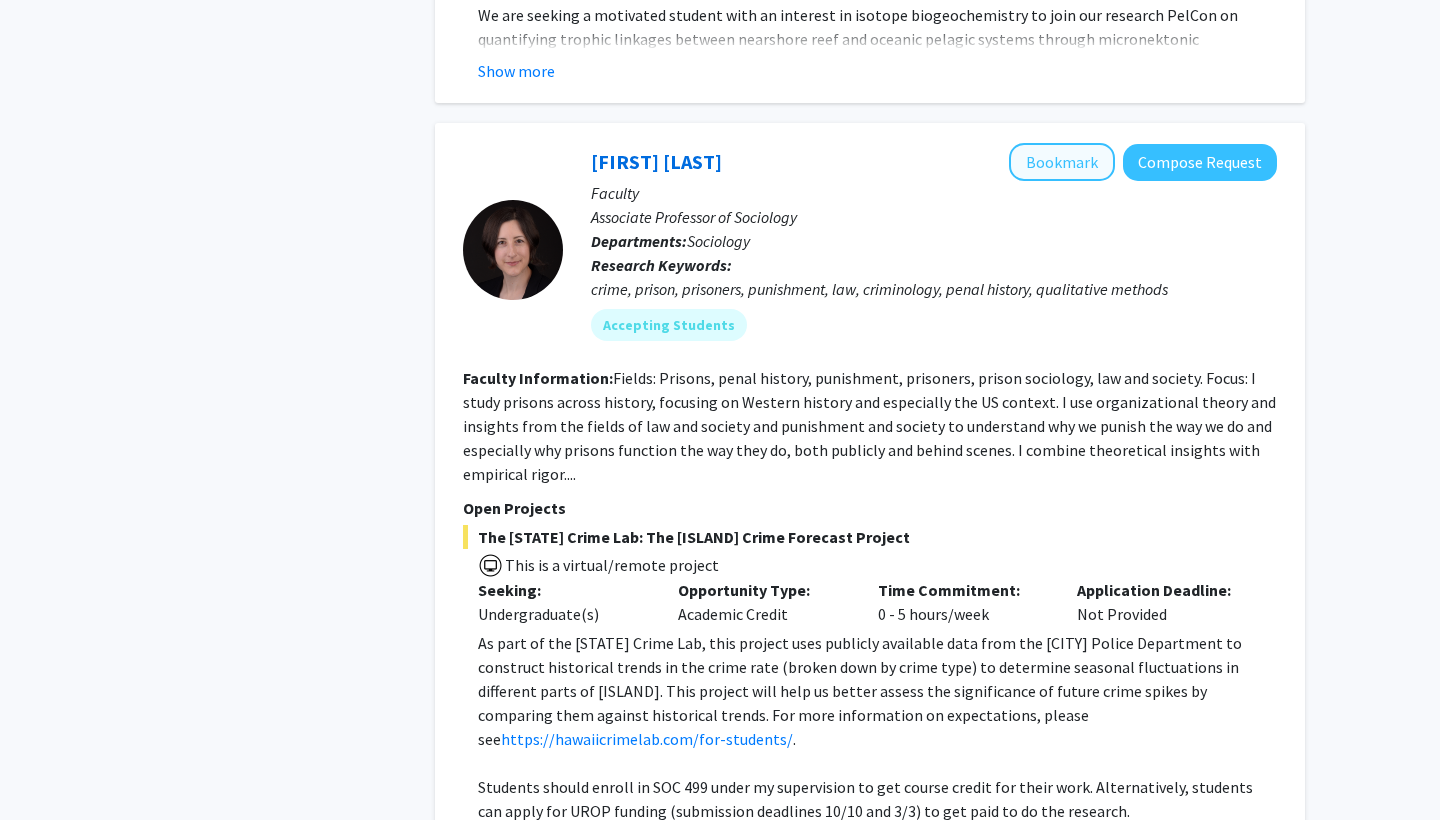 click on "Bookmark" 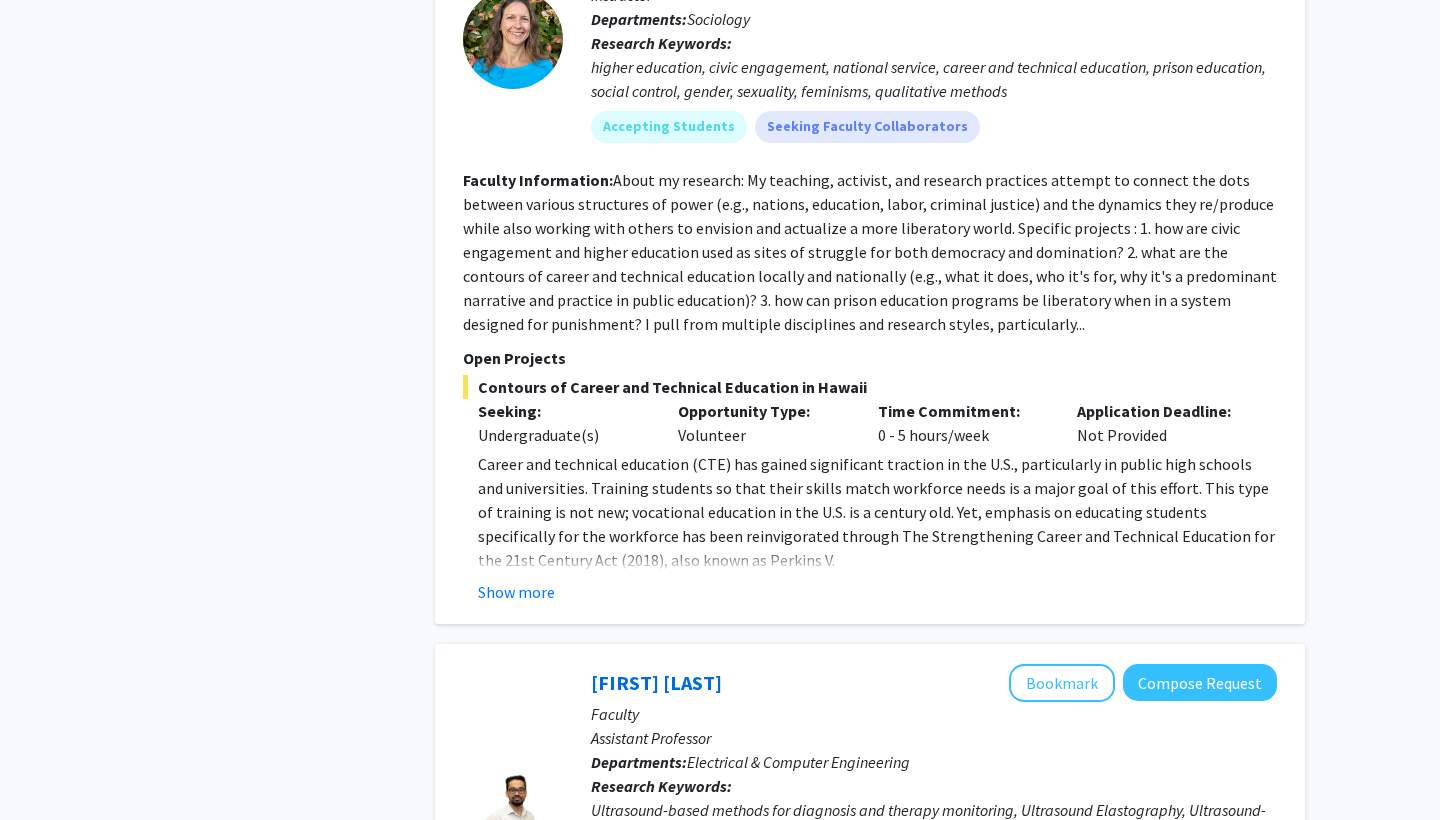 scroll, scrollTop: 7829, scrollLeft: 0, axis: vertical 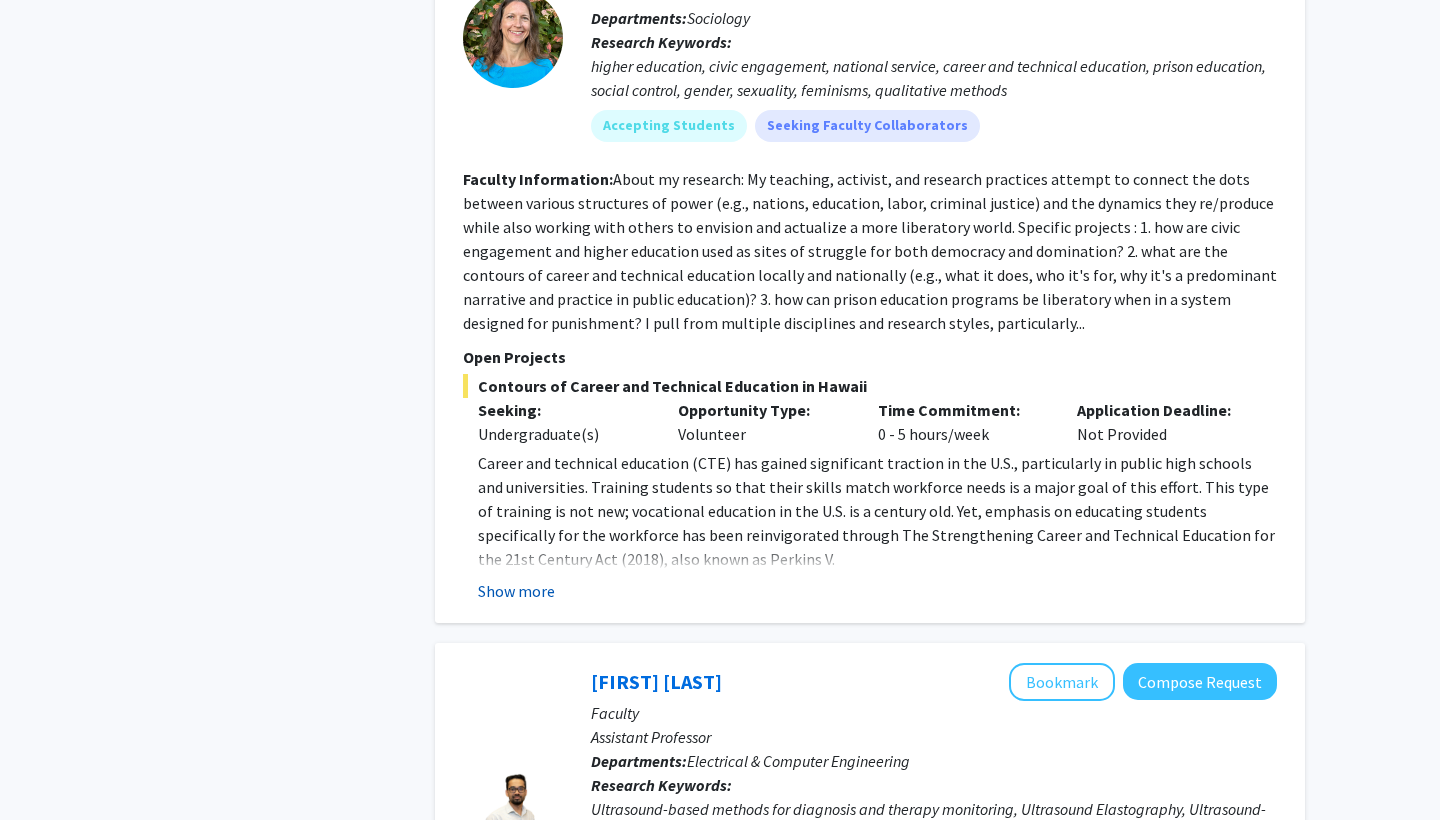 click on "Show more" 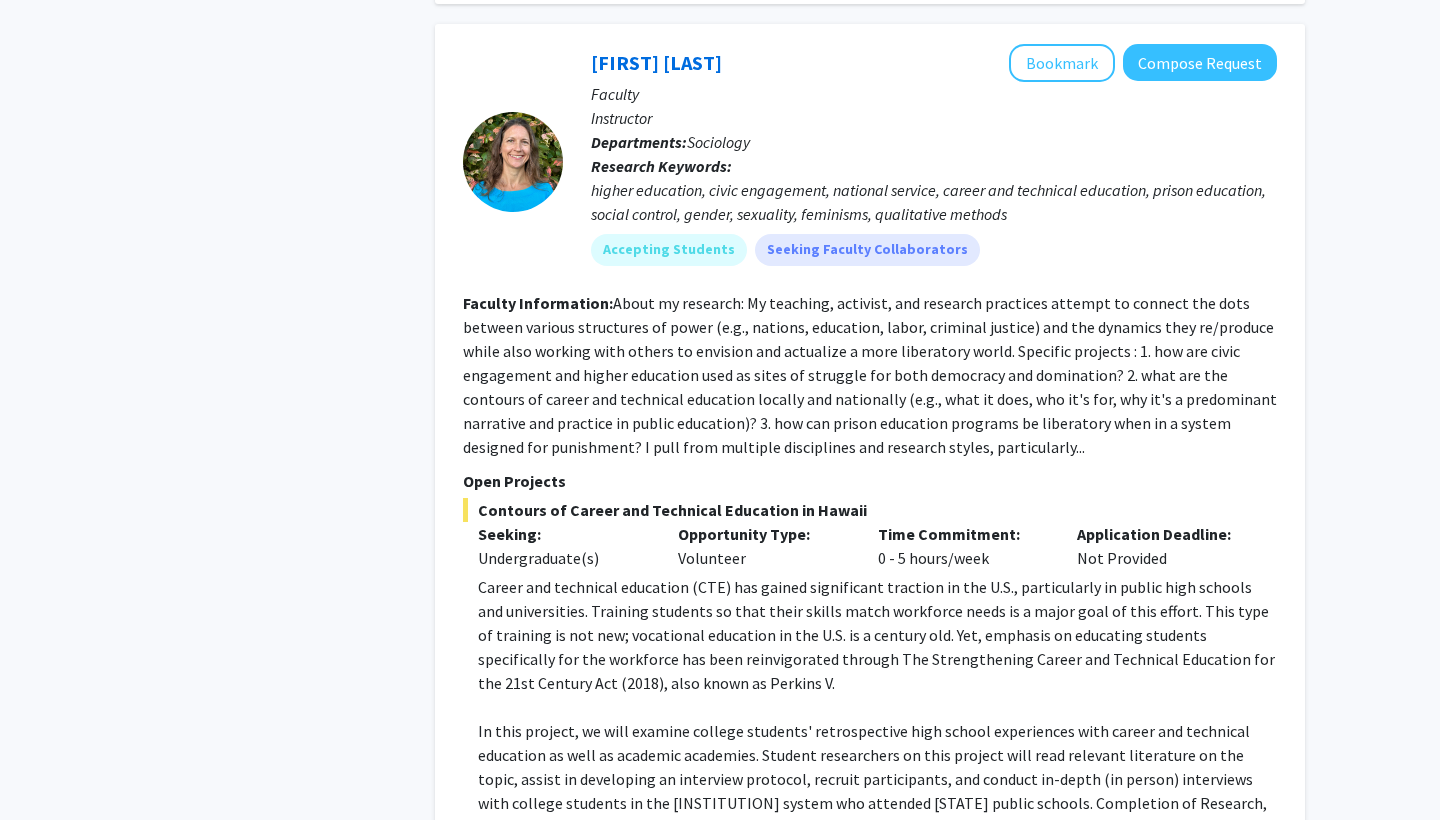 scroll, scrollTop: 7526, scrollLeft: 0, axis: vertical 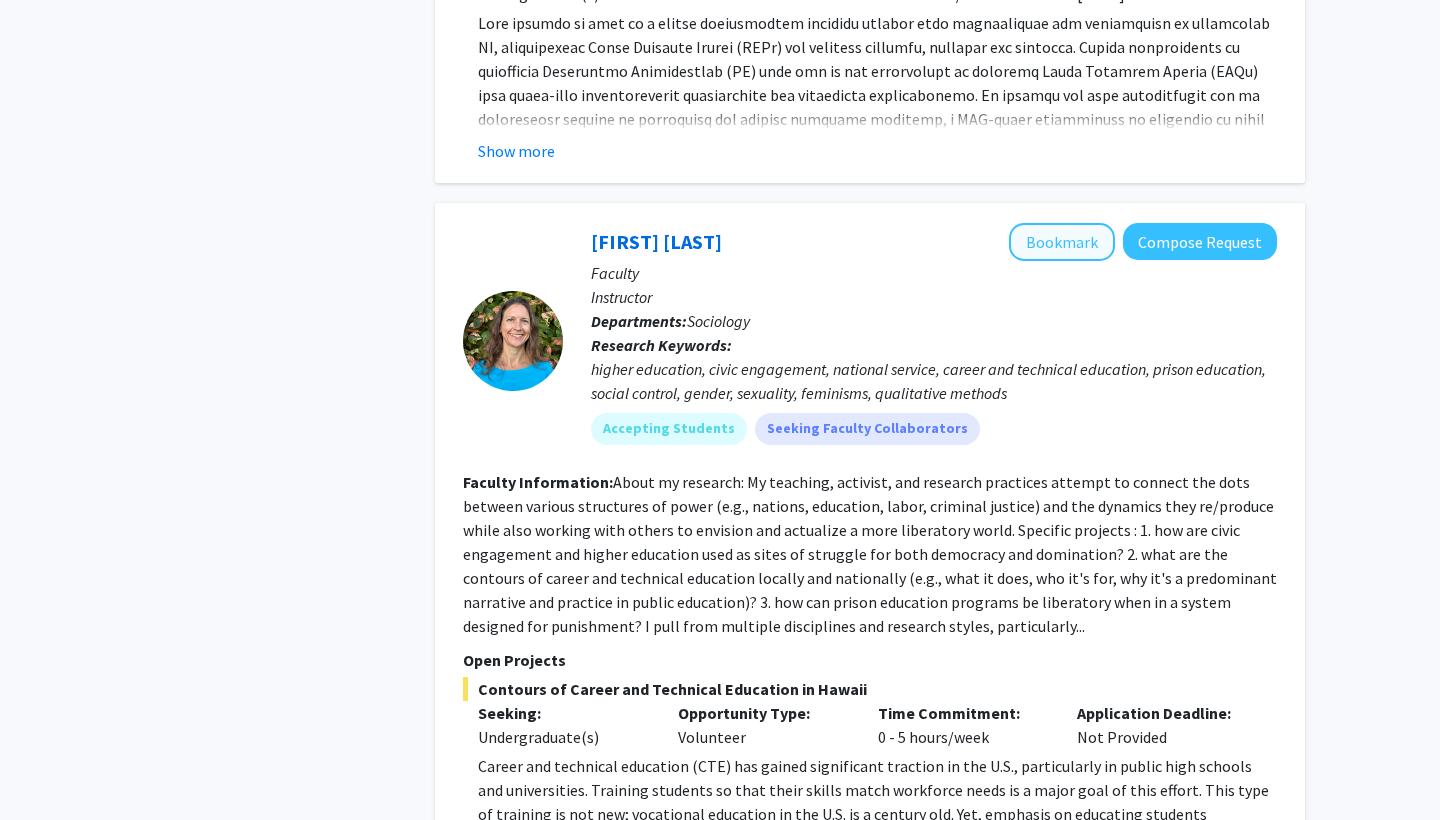 click on "Bookmark" 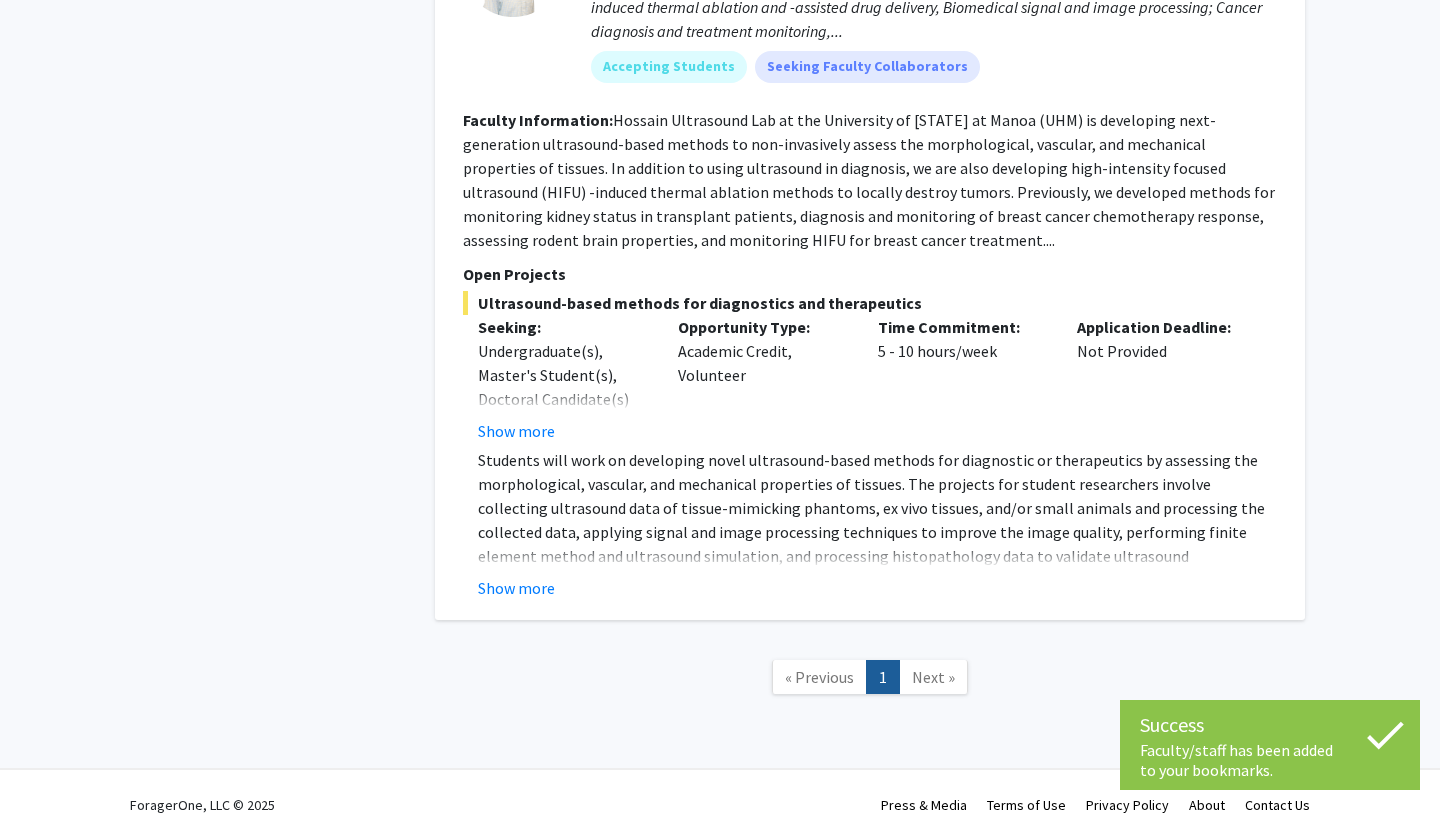 scroll, scrollTop: 8846, scrollLeft: 0, axis: vertical 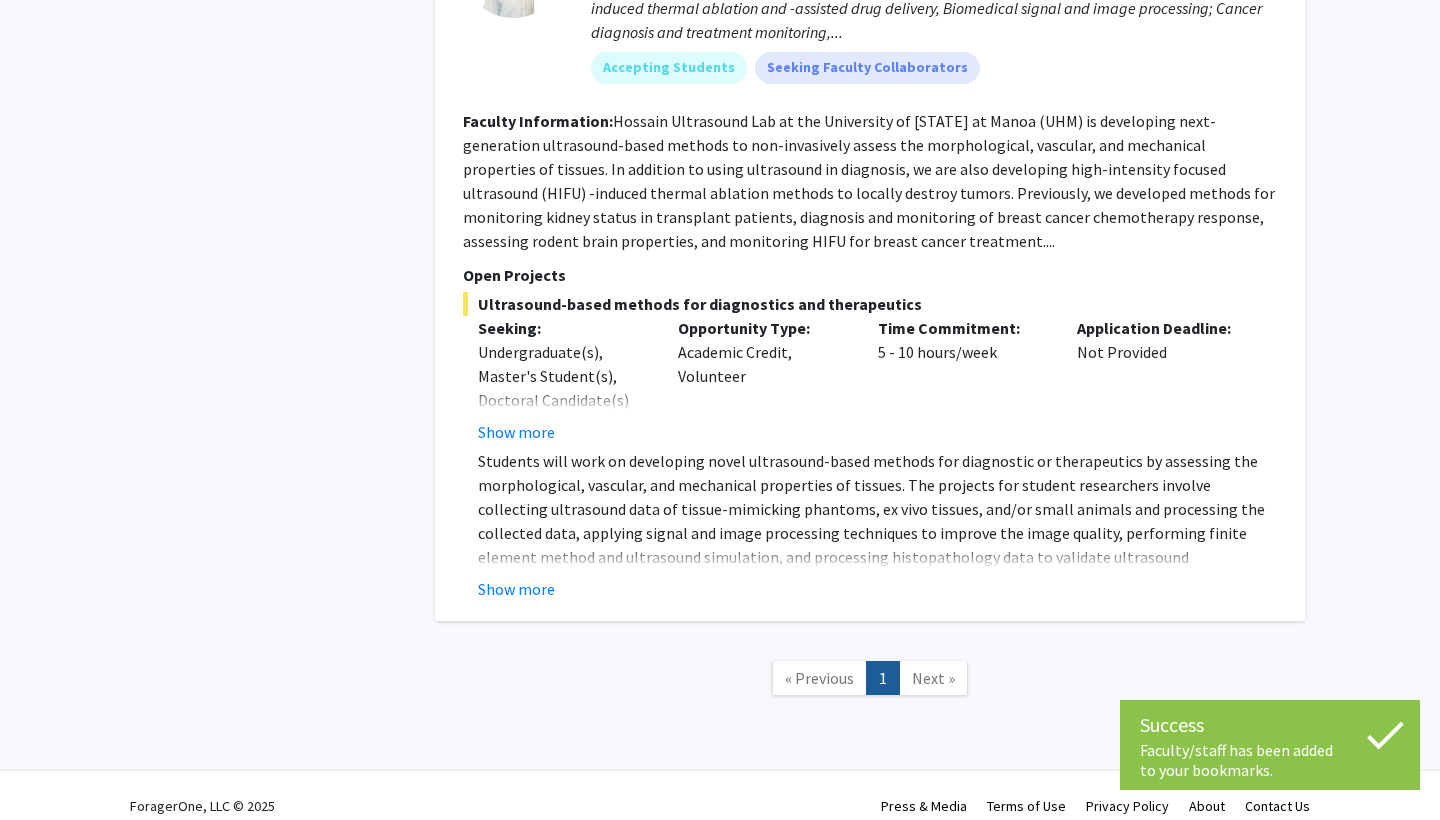 click on "Next »" 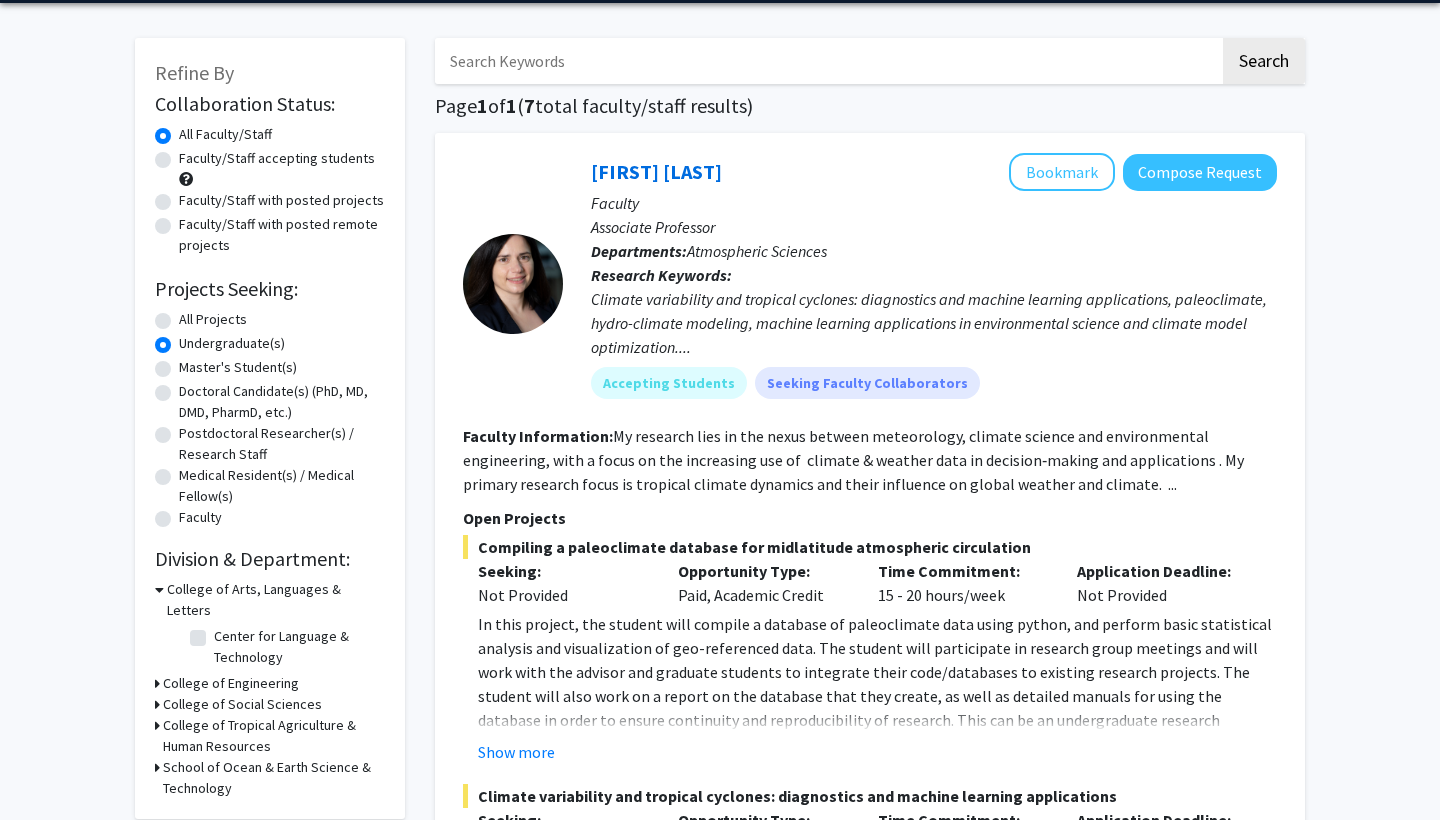 scroll, scrollTop: 71, scrollLeft: 0, axis: vertical 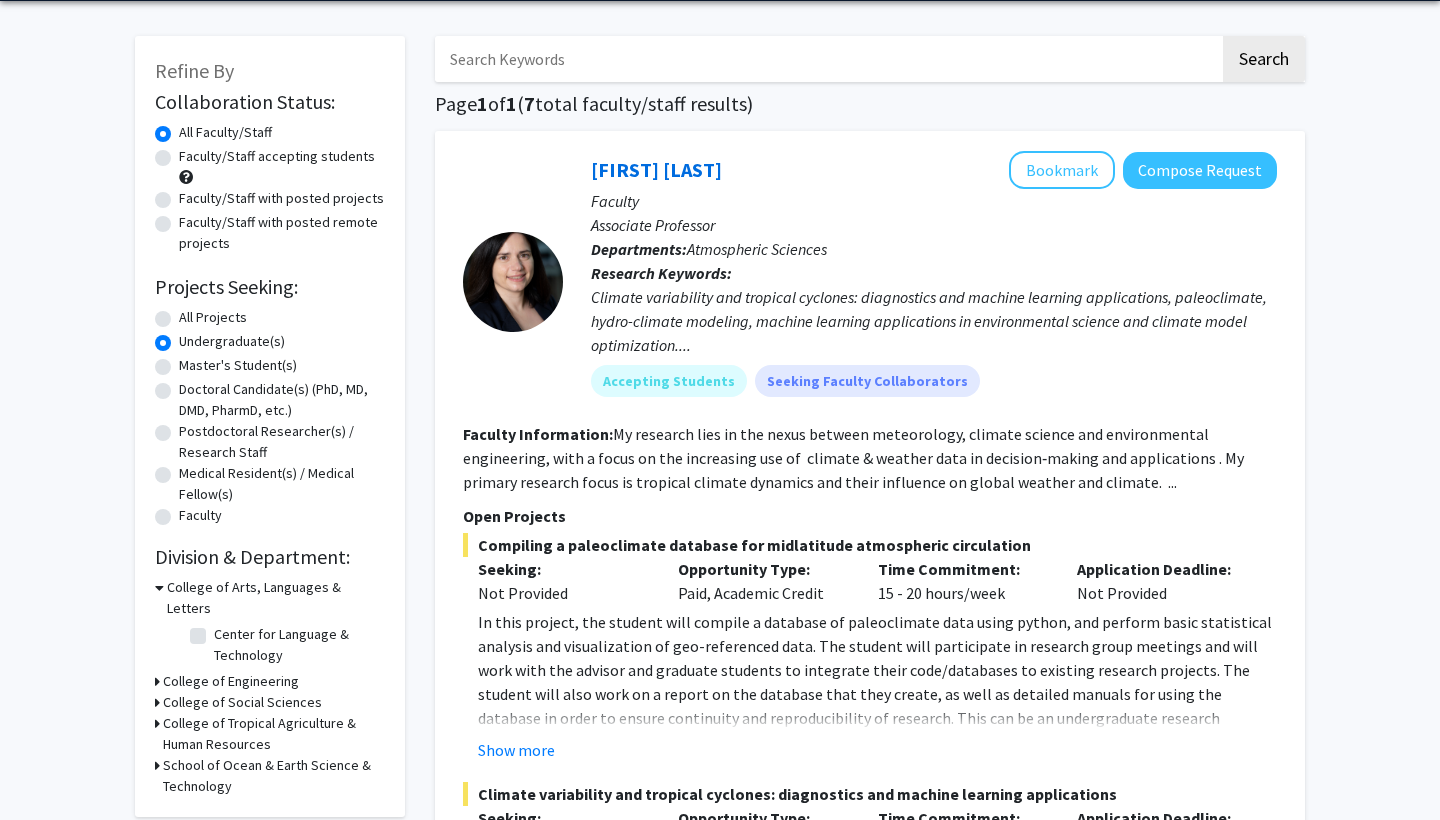 click on "All Projects" 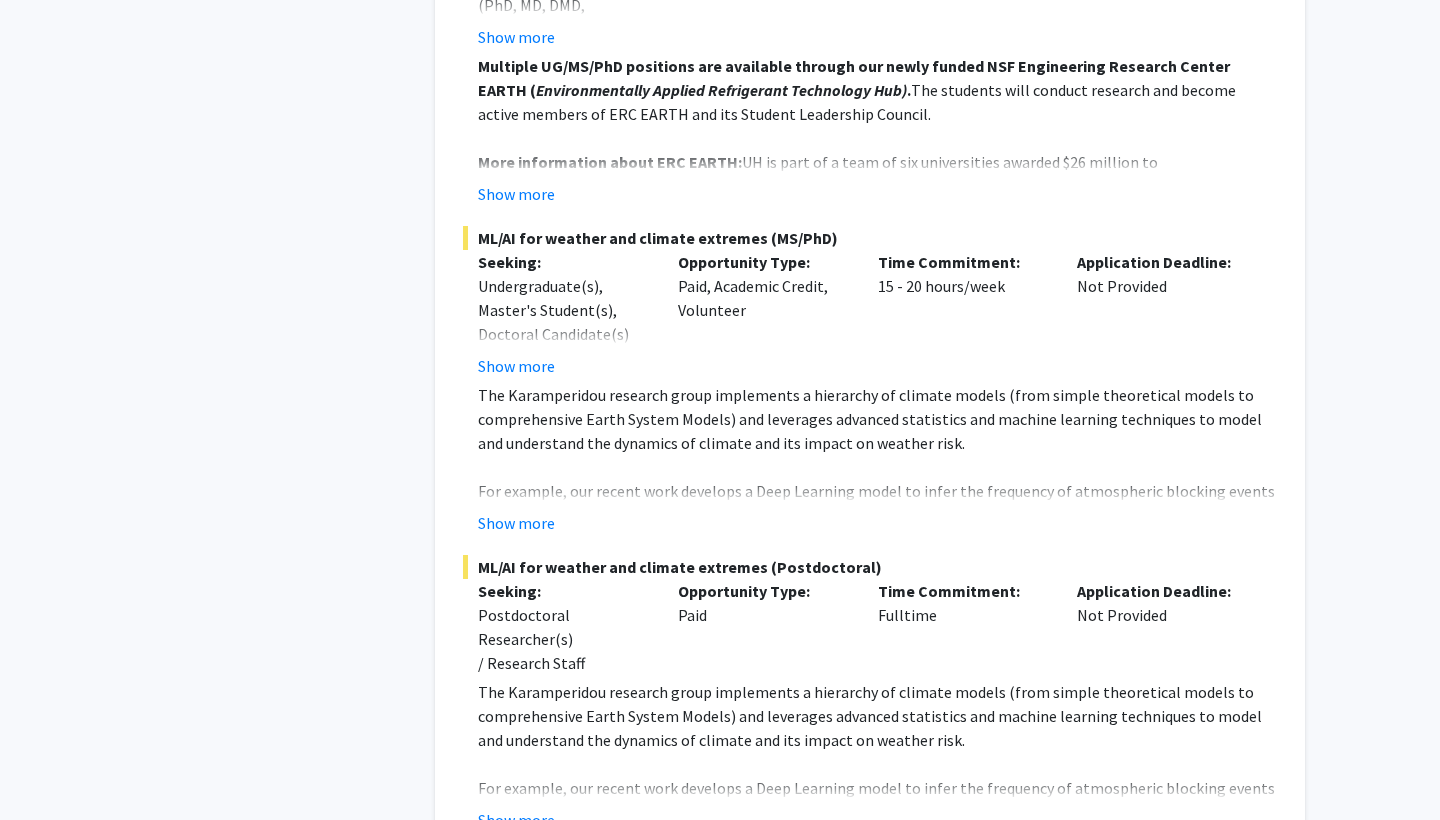 scroll, scrollTop: 7629, scrollLeft: 0, axis: vertical 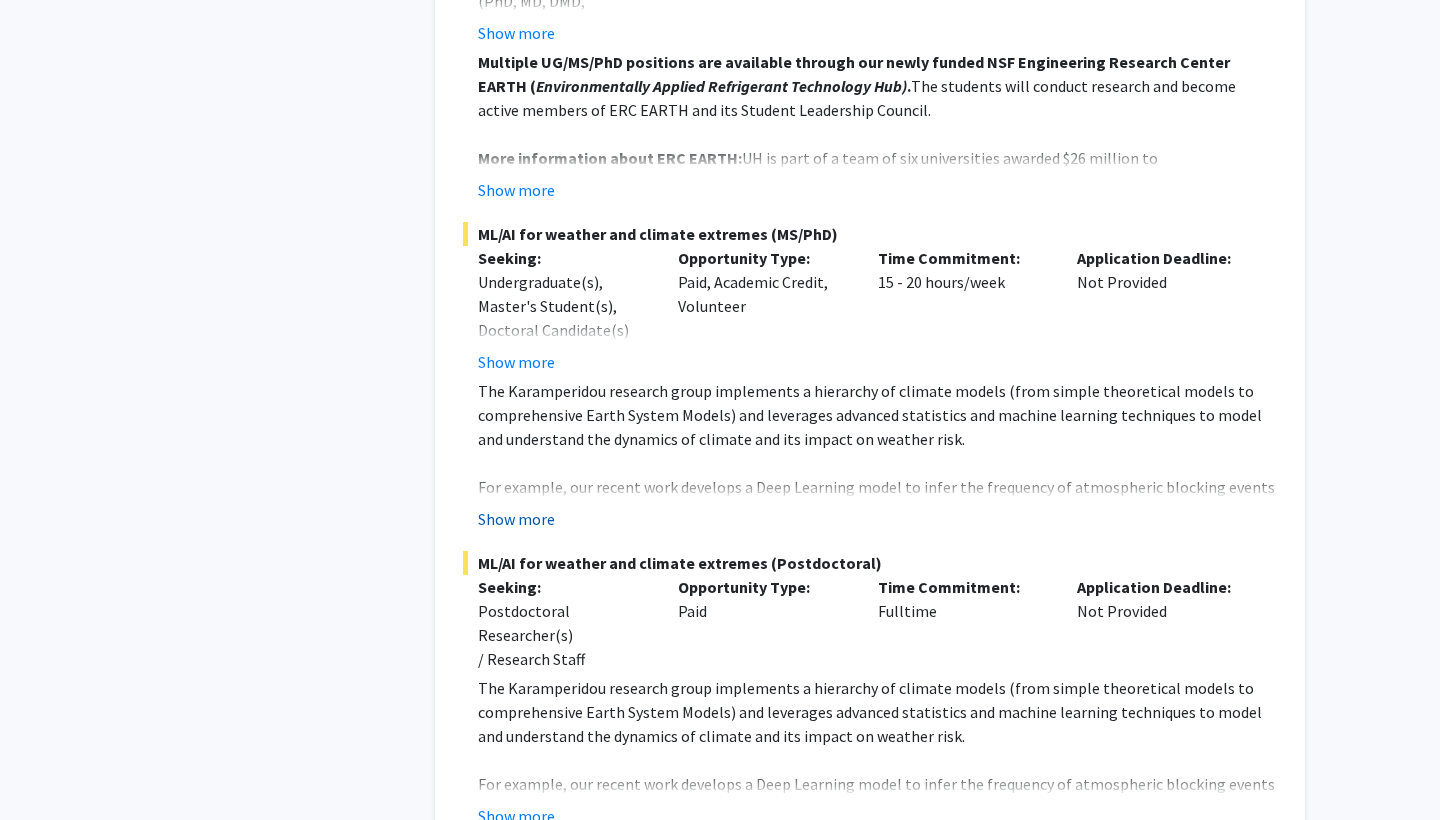 click on "Show more" 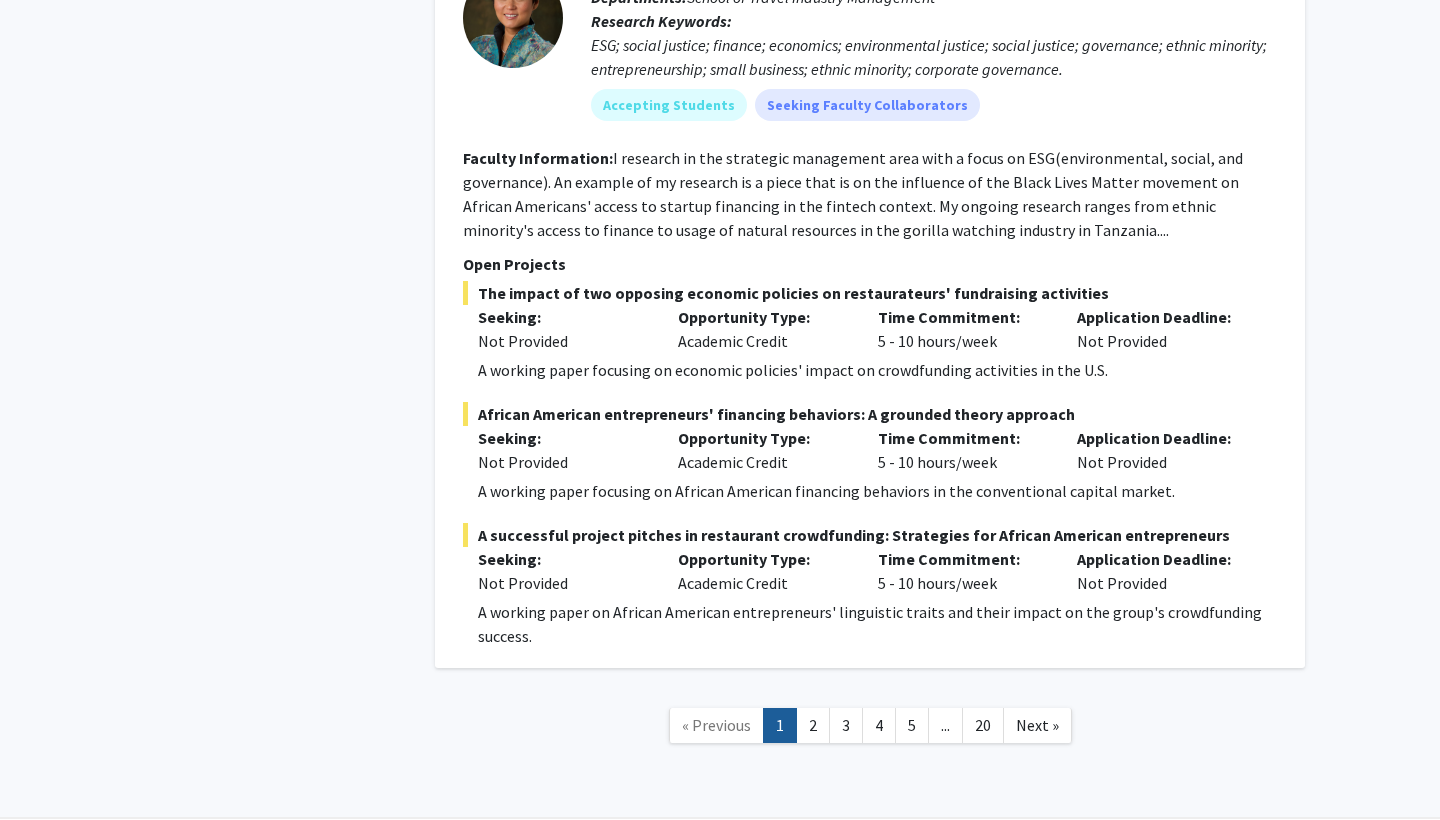 scroll, scrollTop: 12042, scrollLeft: 0, axis: vertical 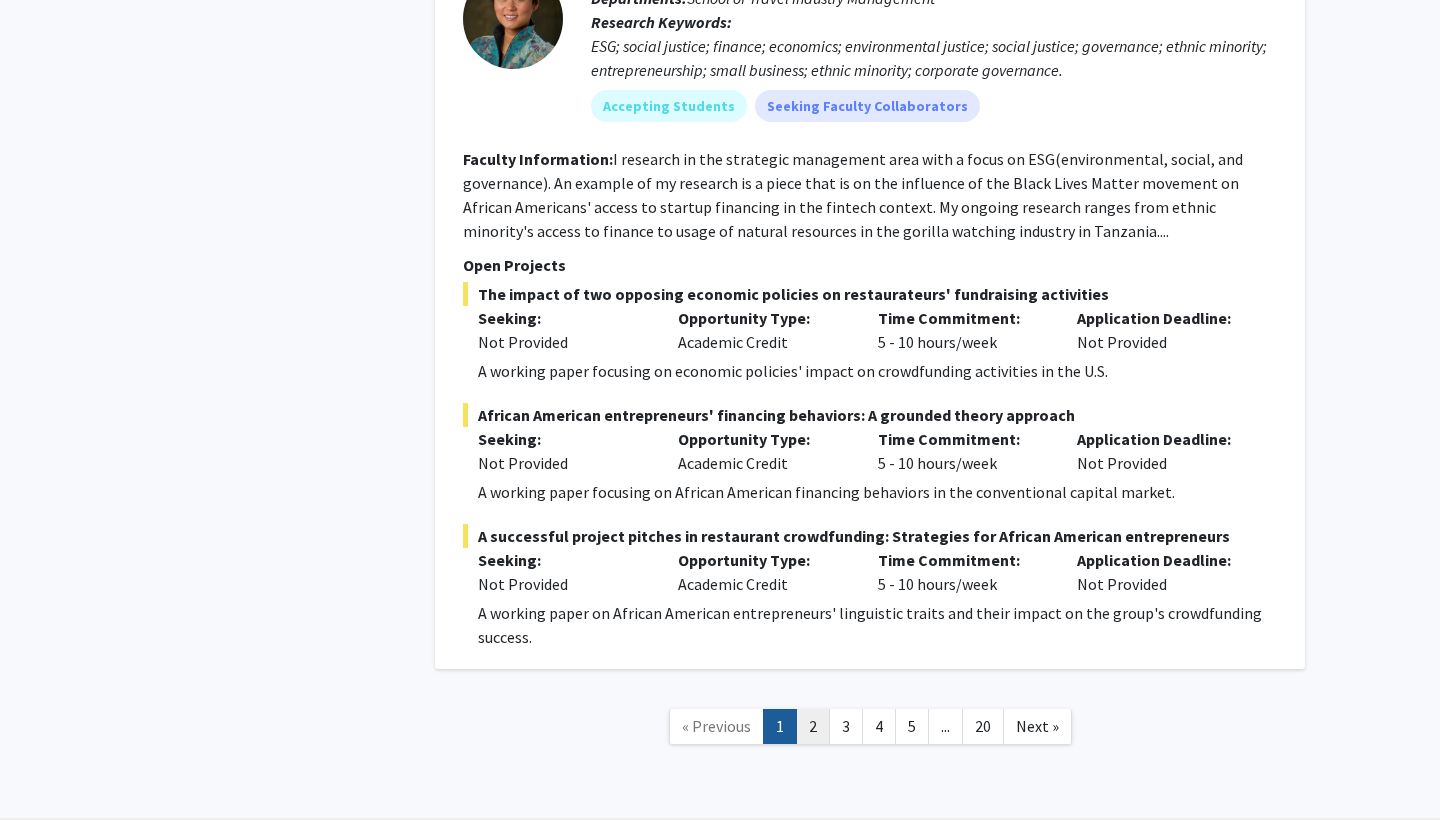 click on "2" 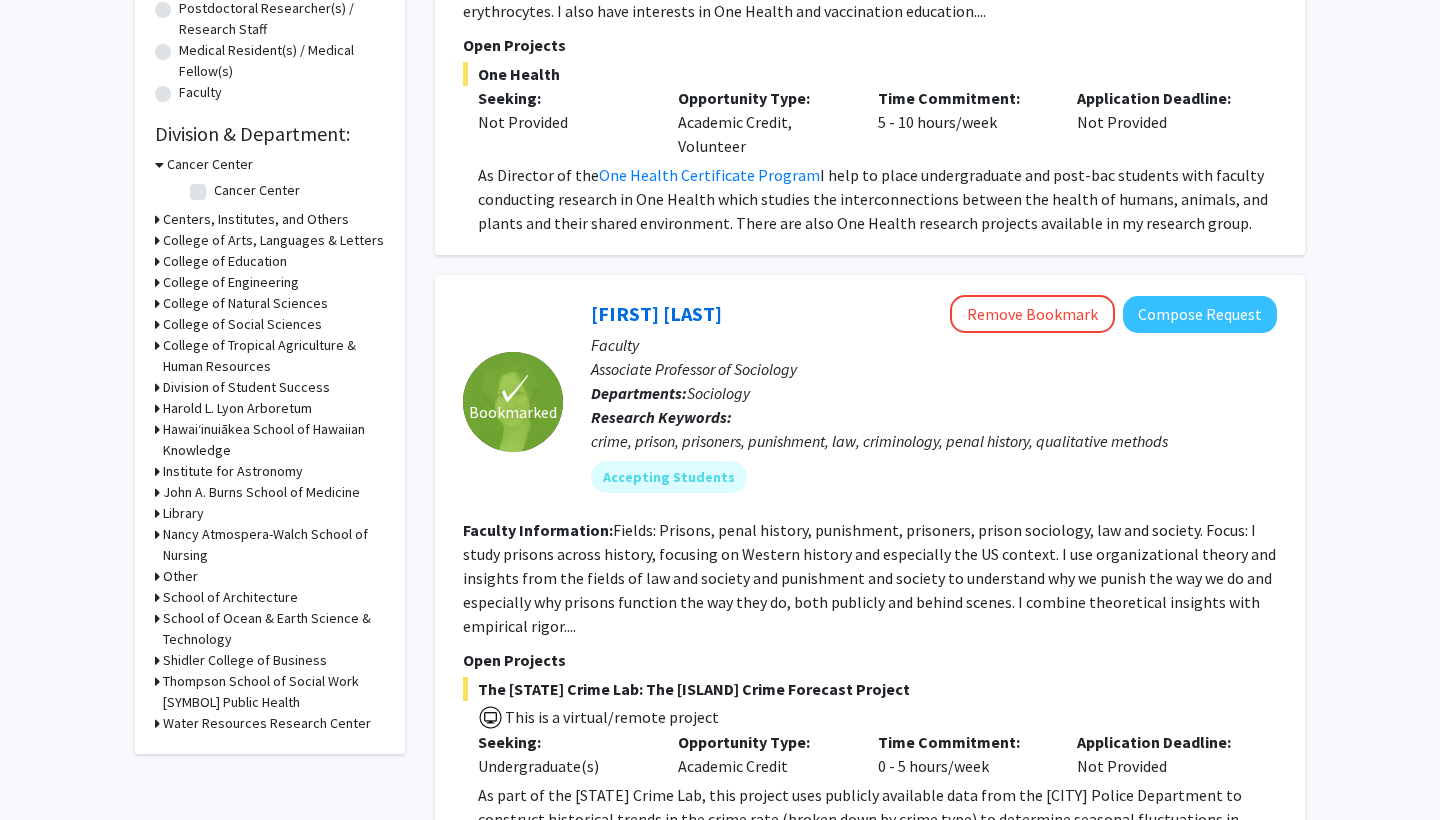 scroll, scrollTop: 503, scrollLeft: 0, axis: vertical 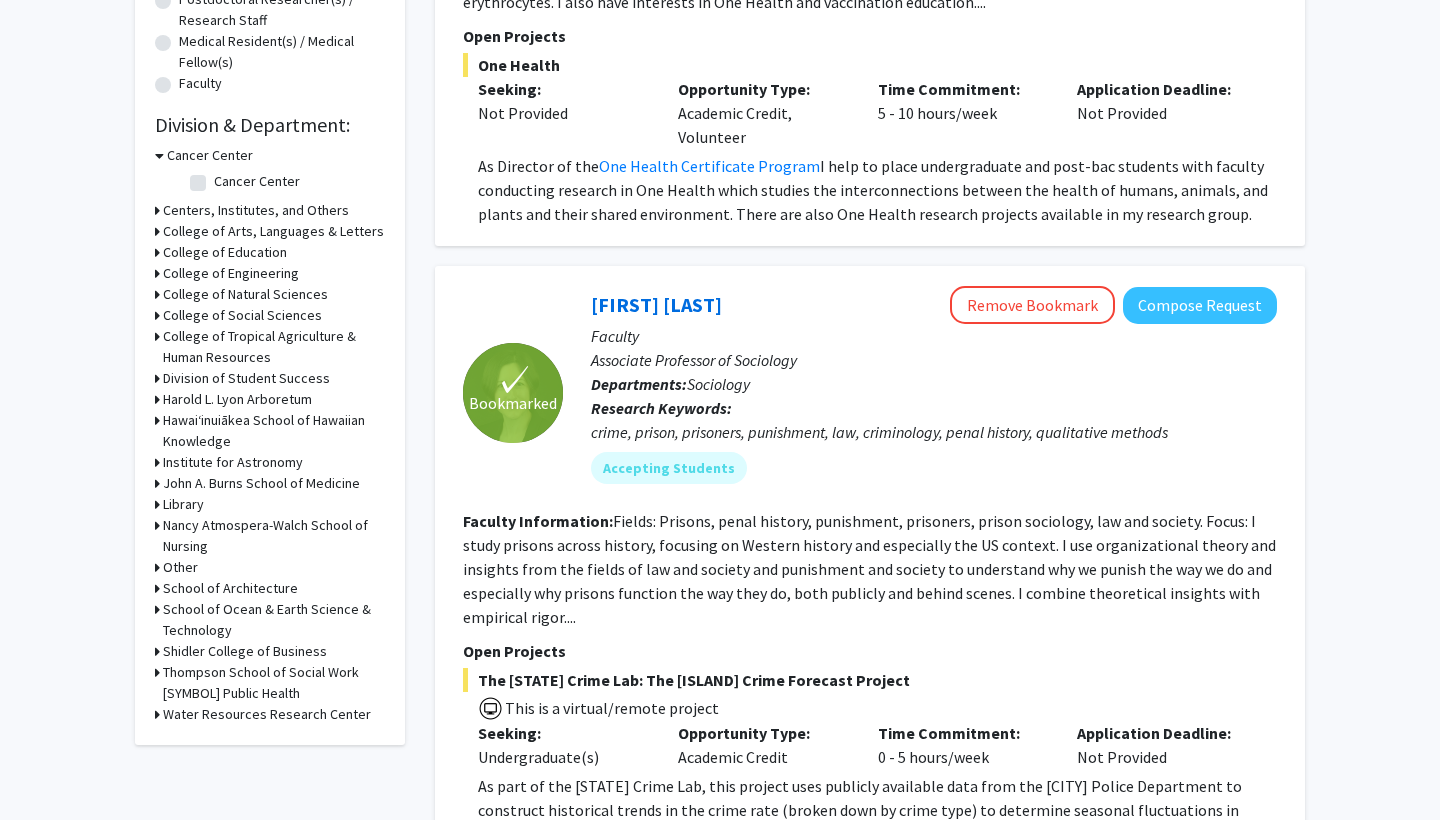 click 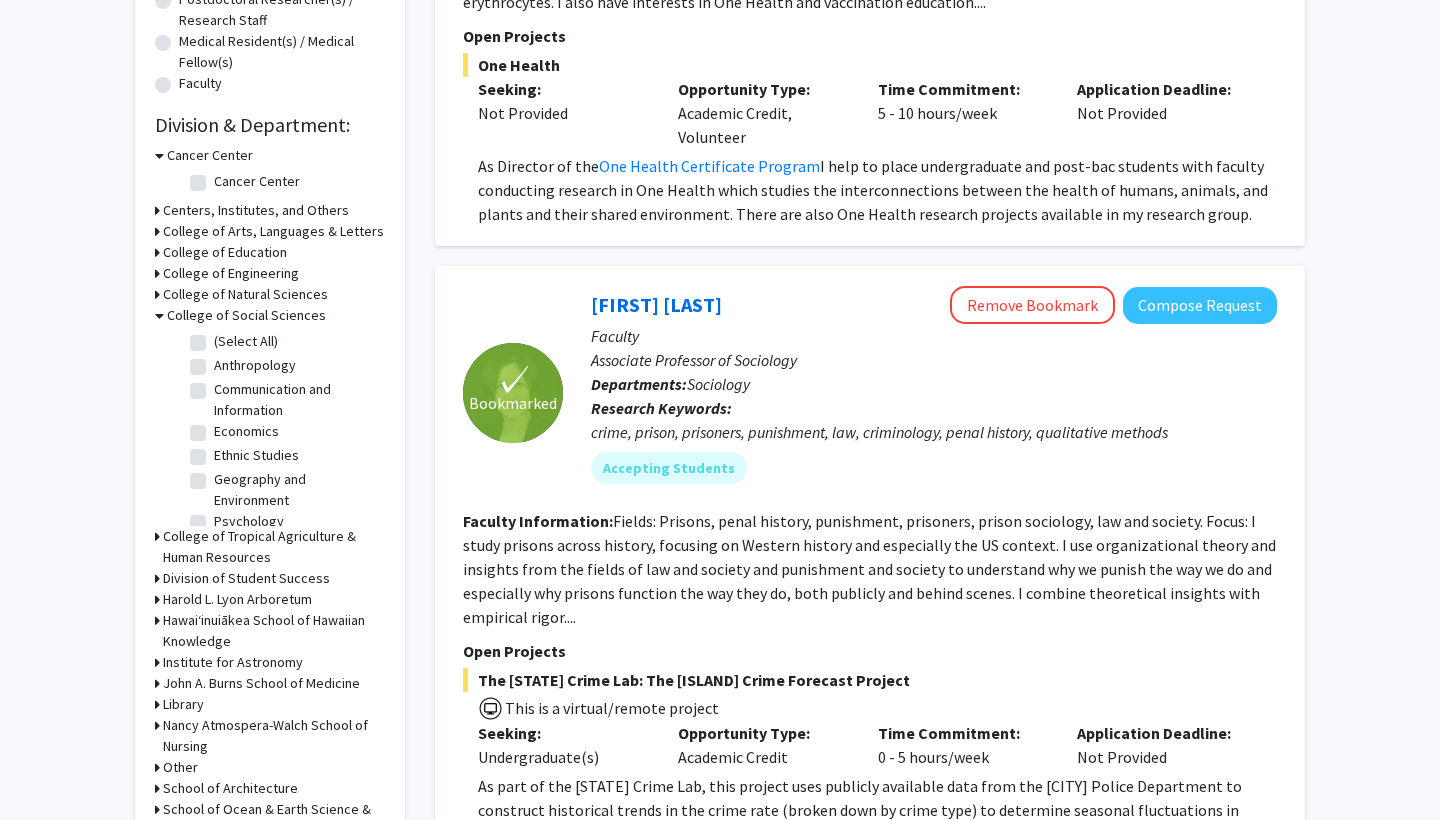 click on "(Select All)" 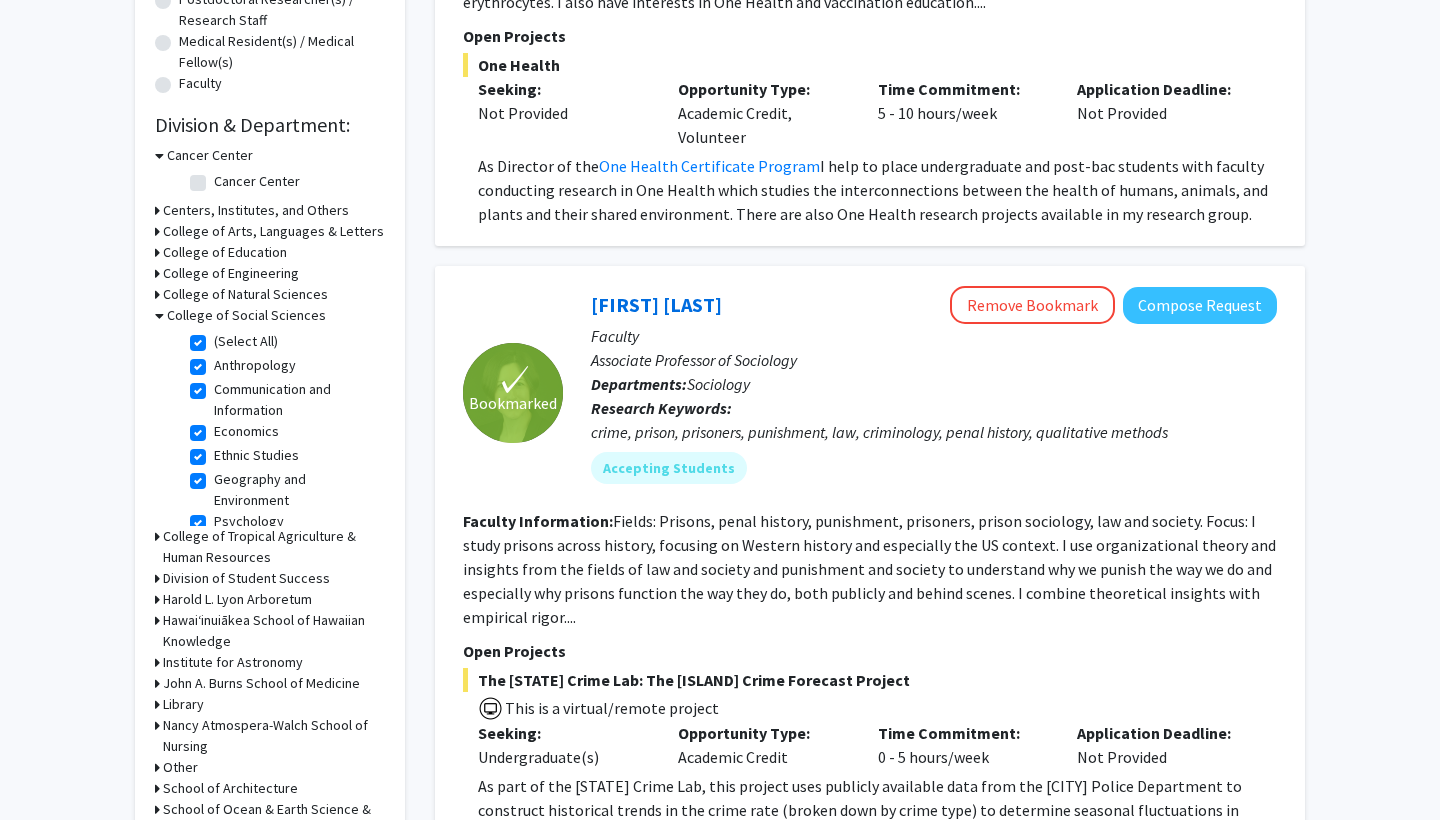 checkbox on "true" 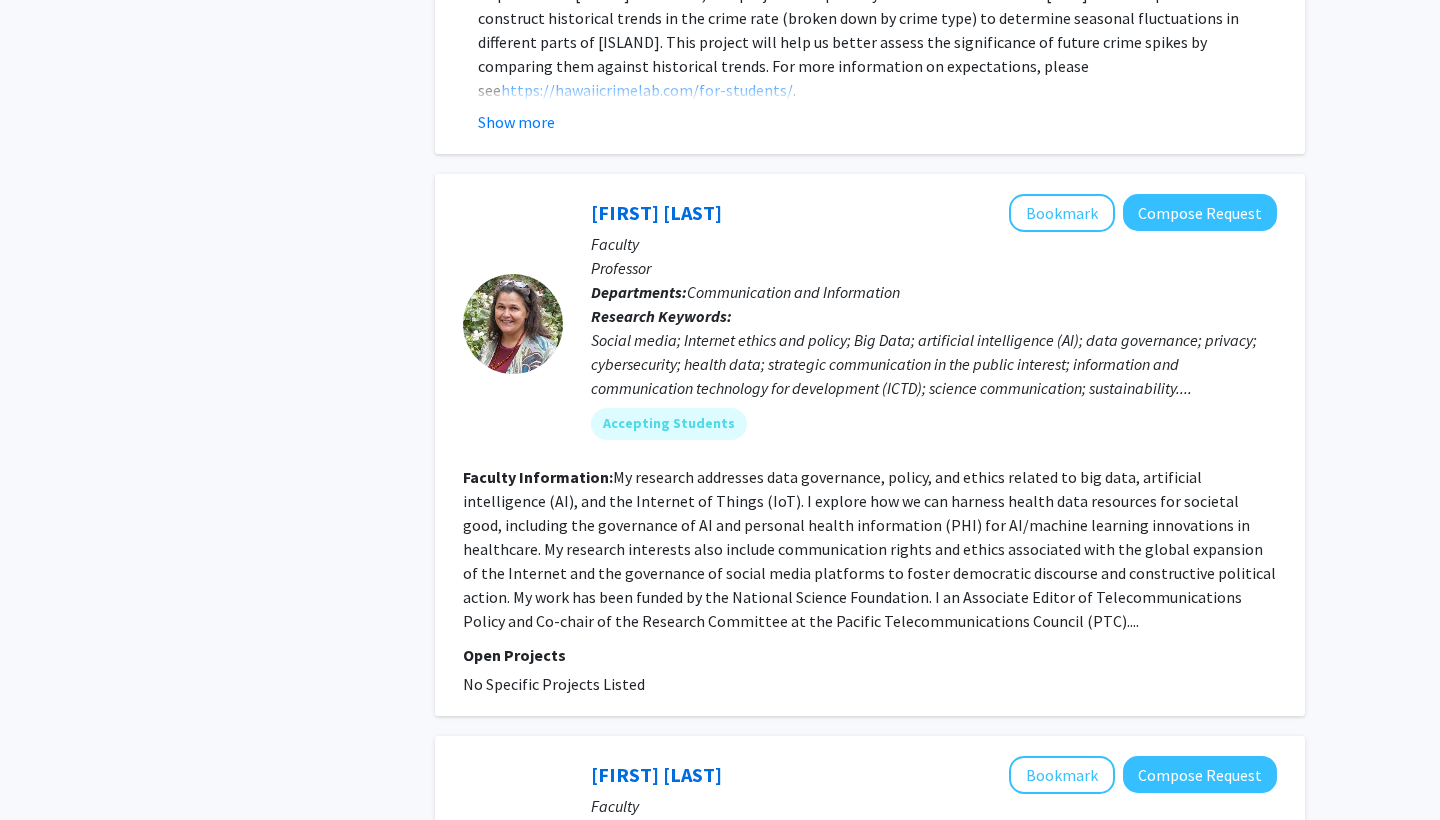 scroll, scrollTop: 1528, scrollLeft: 0, axis: vertical 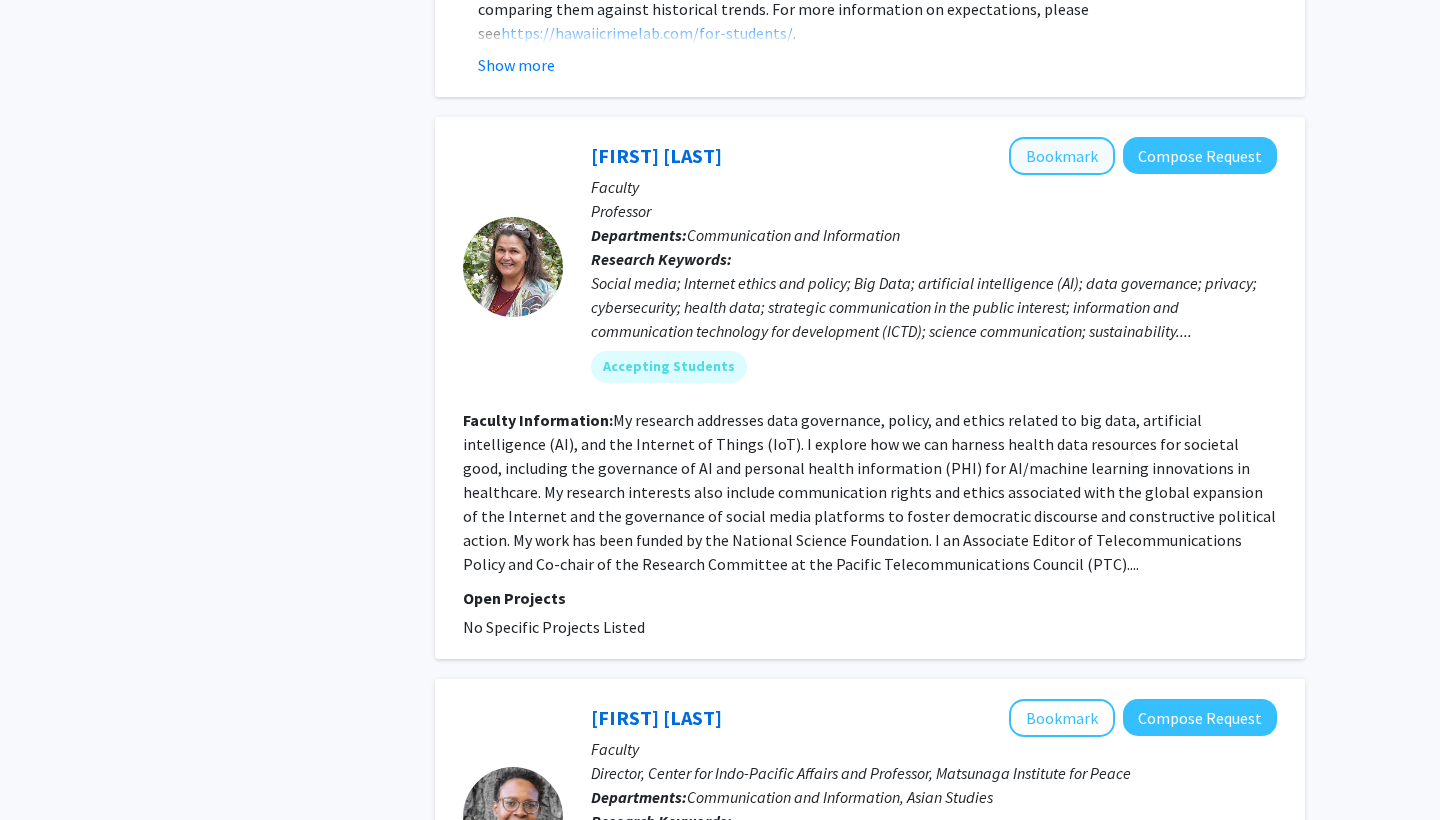 click on "Bookmark" 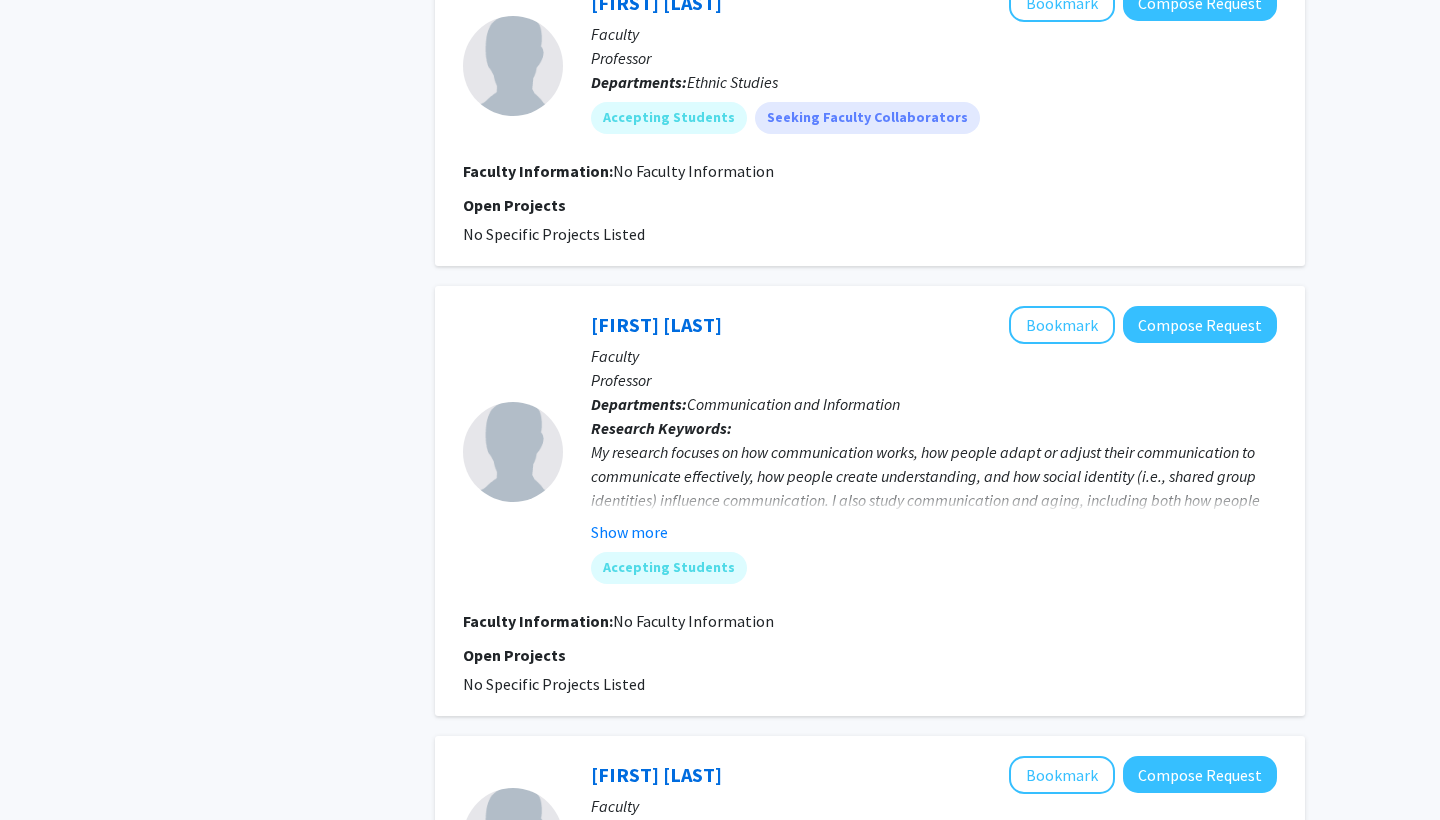 scroll, scrollTop: 2822, scrollLeft: 0, axis: vertical 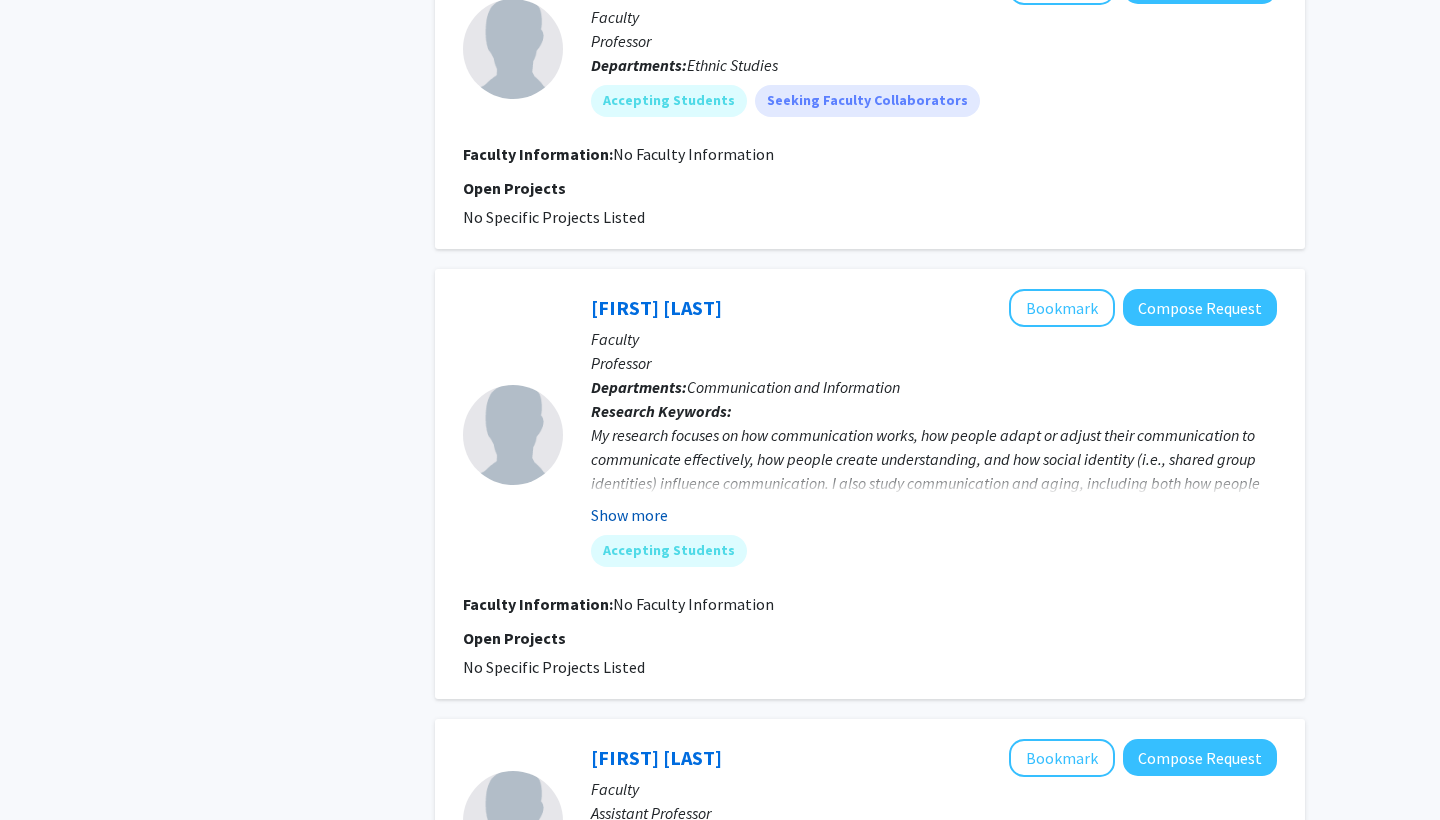 click on "Show more" 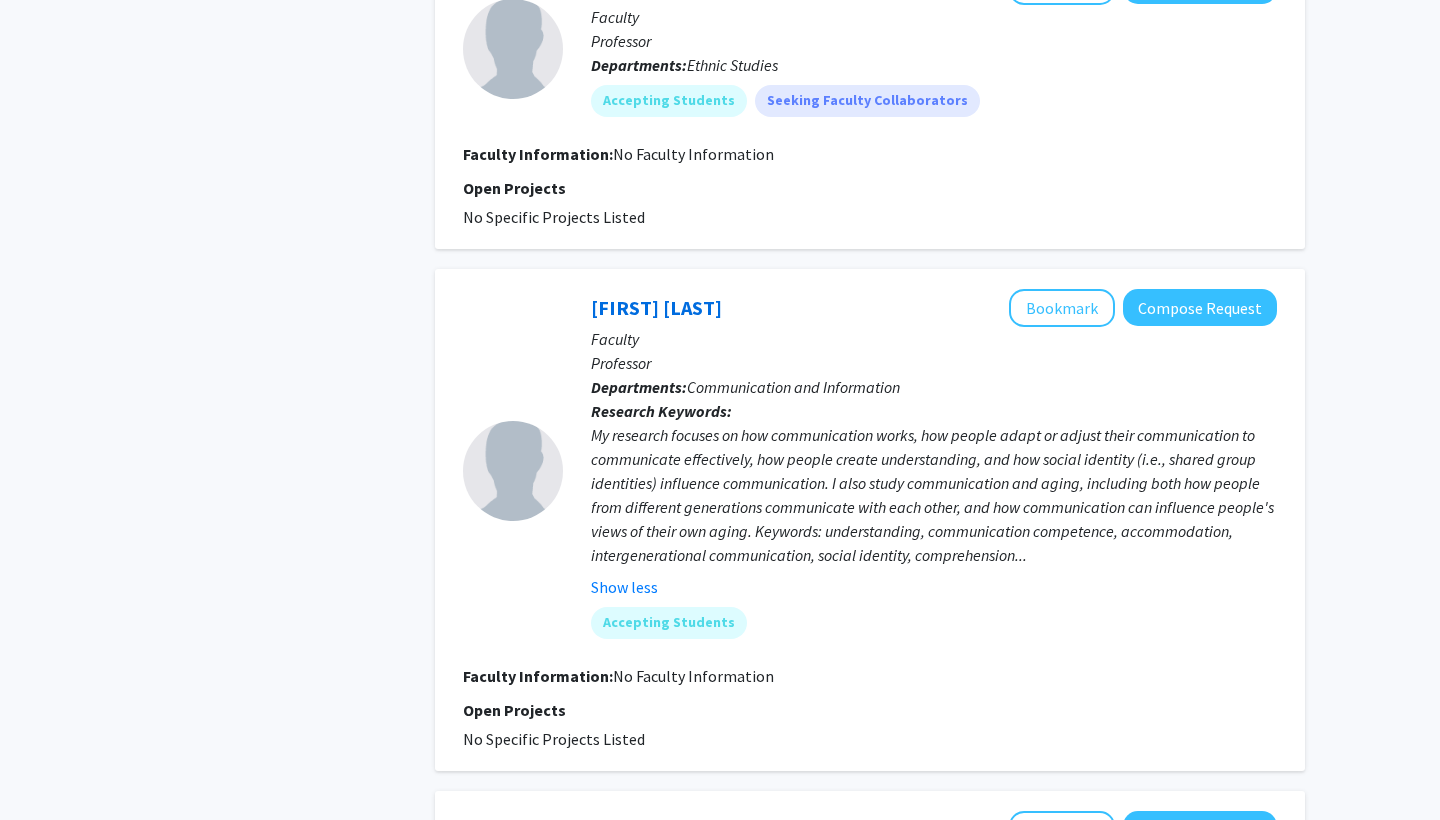 scroll, scrollTop: 2845, scrollLeft: 0, axis: vertical 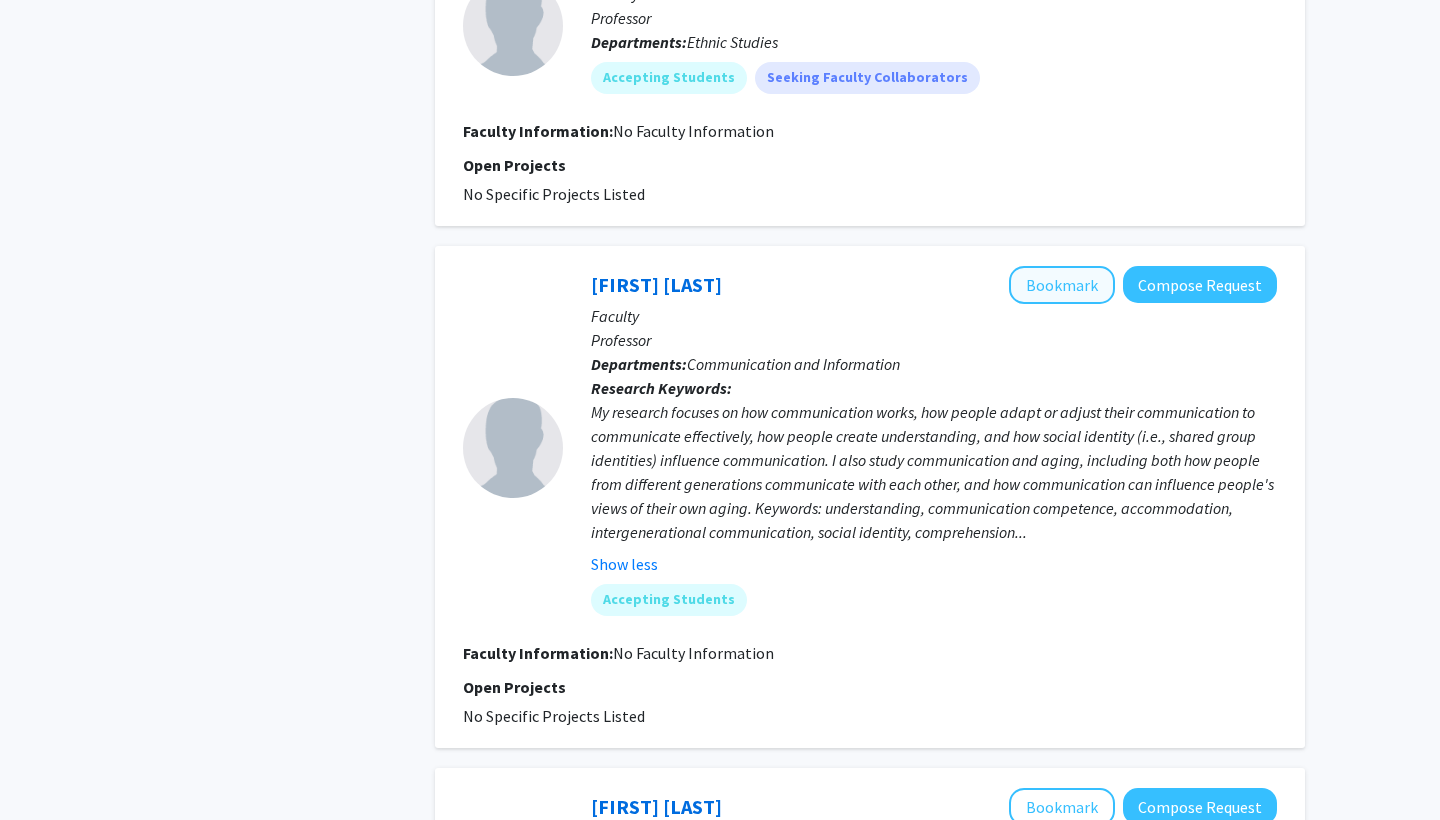 click on "Bookmark" 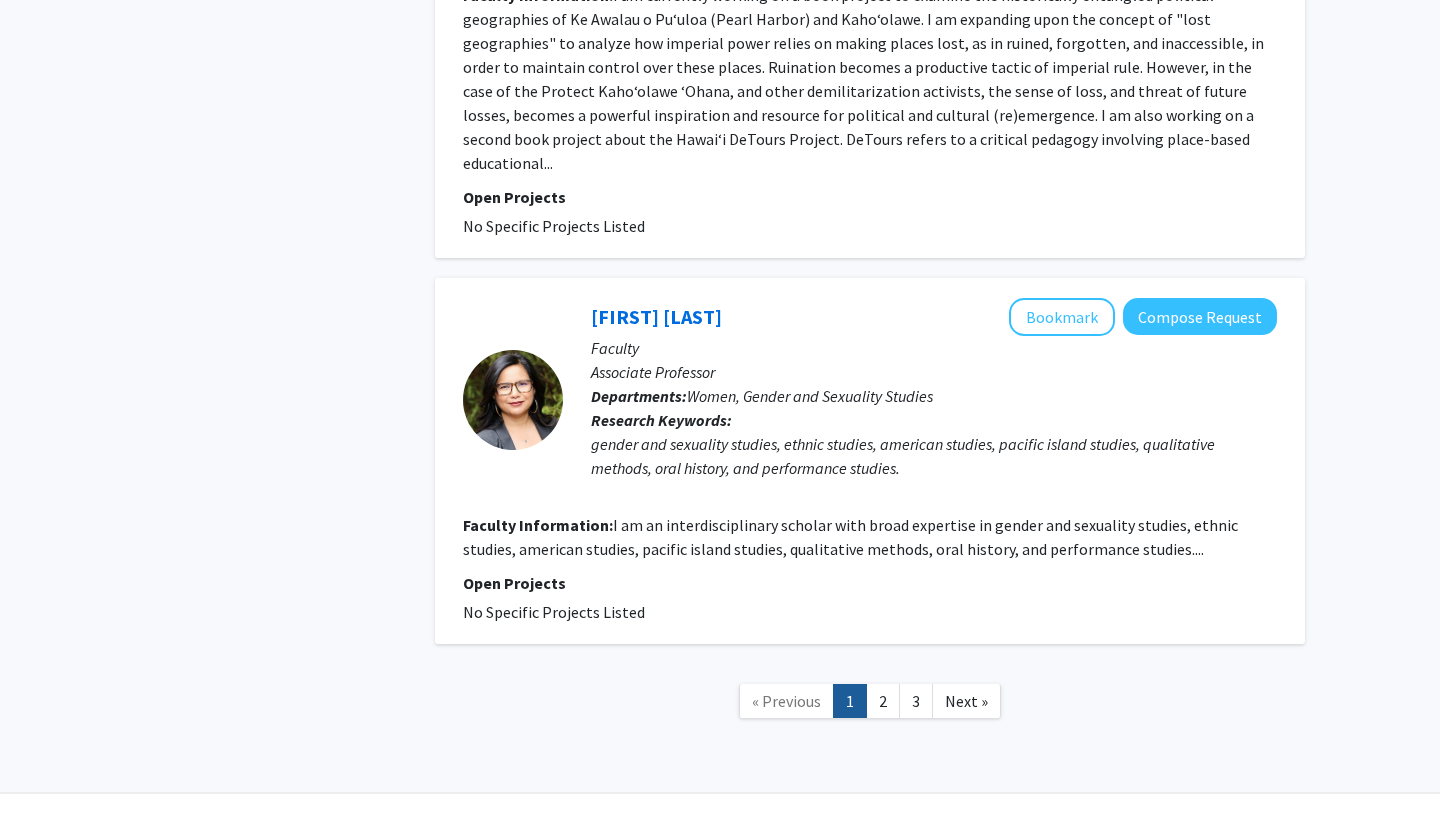 scroll, scrollTop: 4564, scrollLeft: 0, axis: vertical 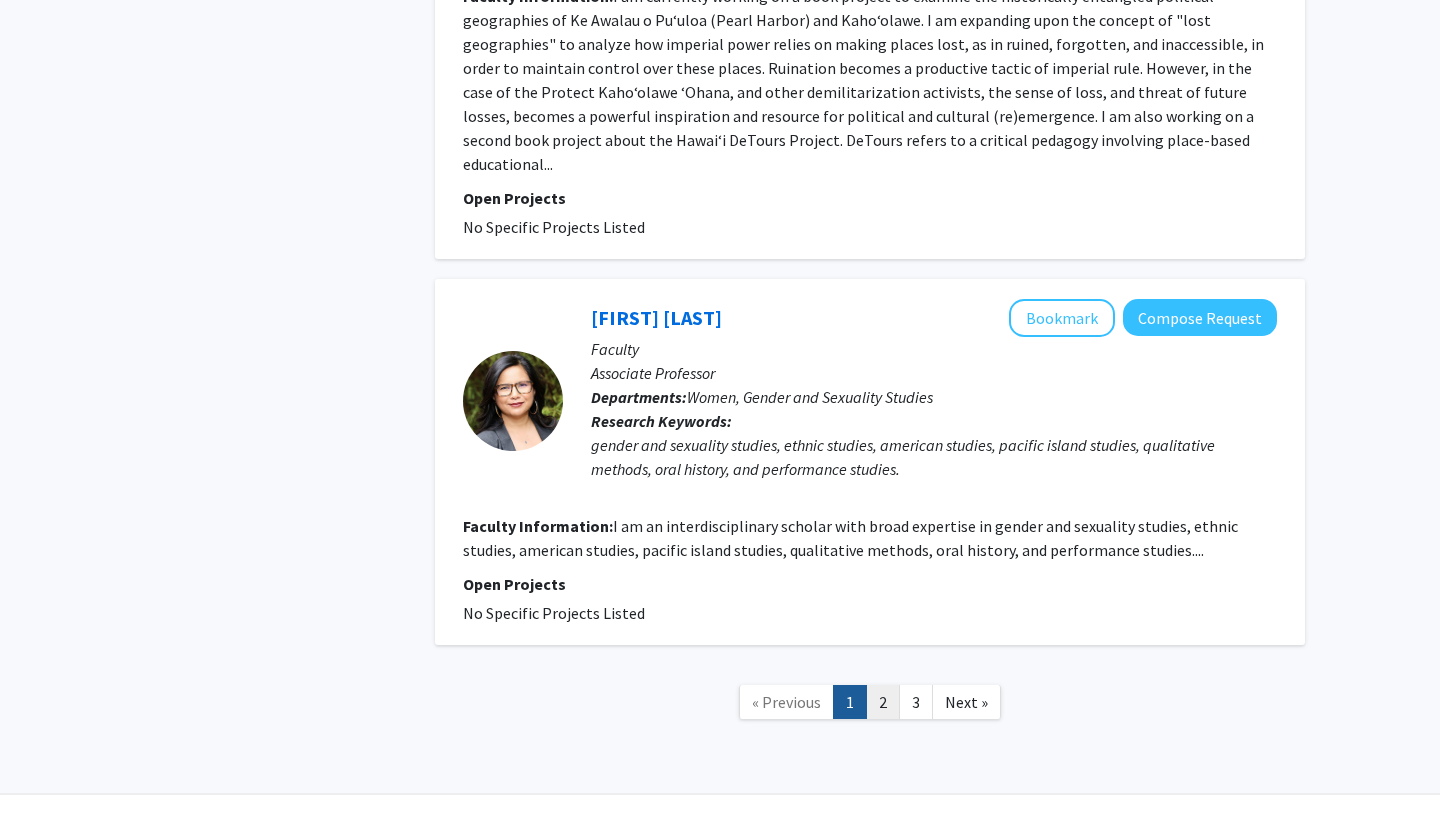 click on "2" 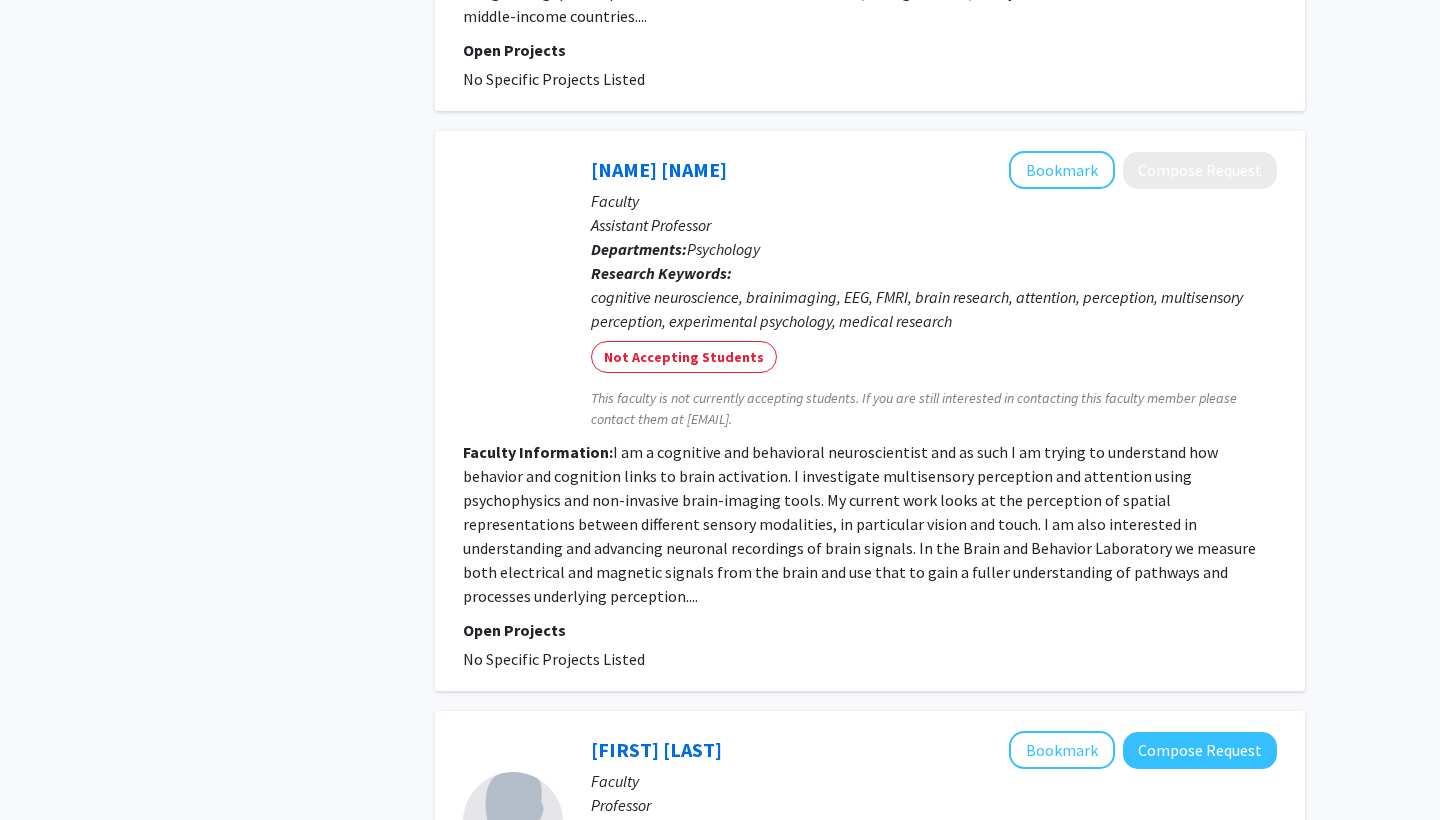 scroll, scrollTop: 3169, scrollLeft: 0, axis: vertical 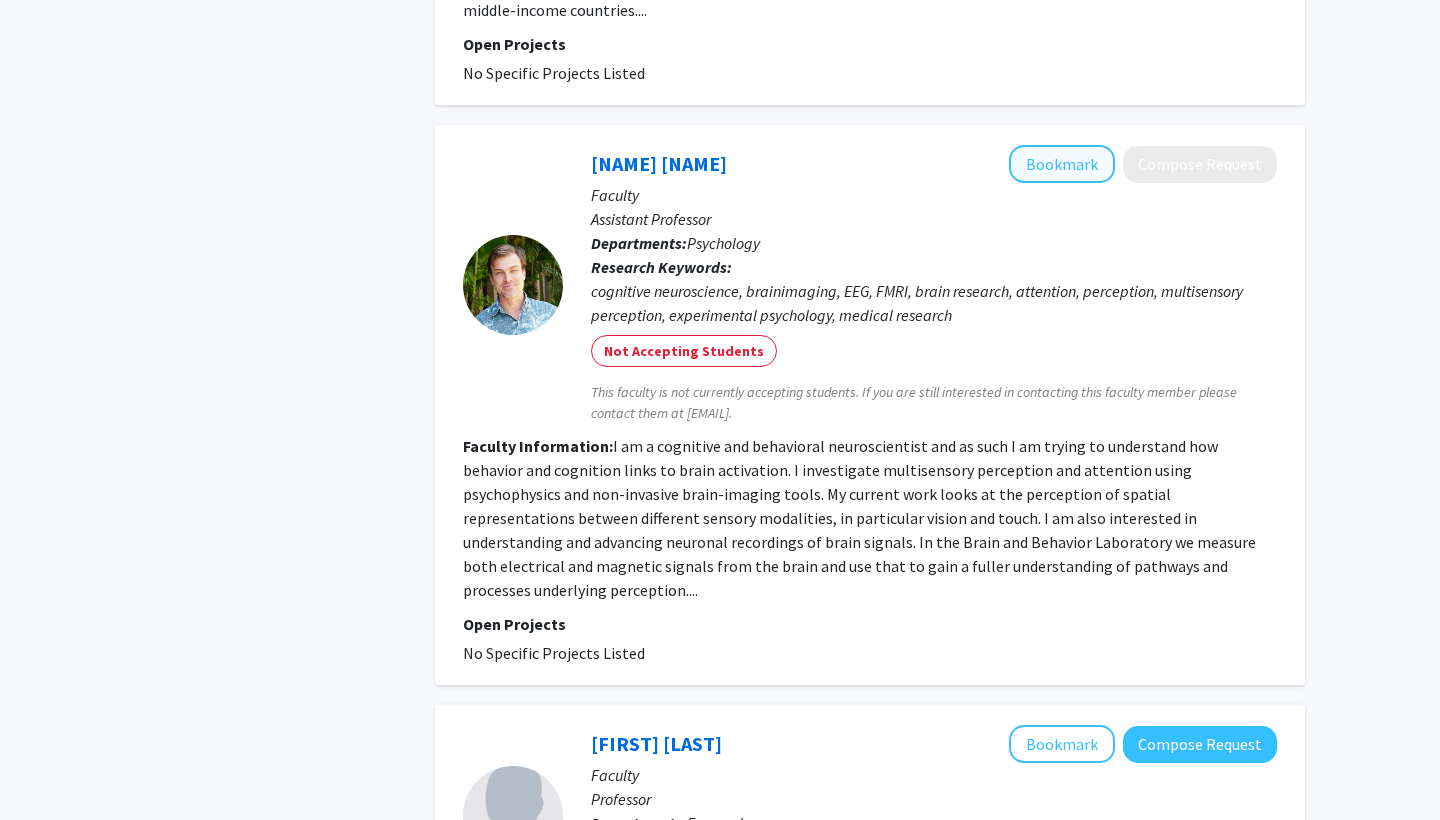 click on "Bookmark" 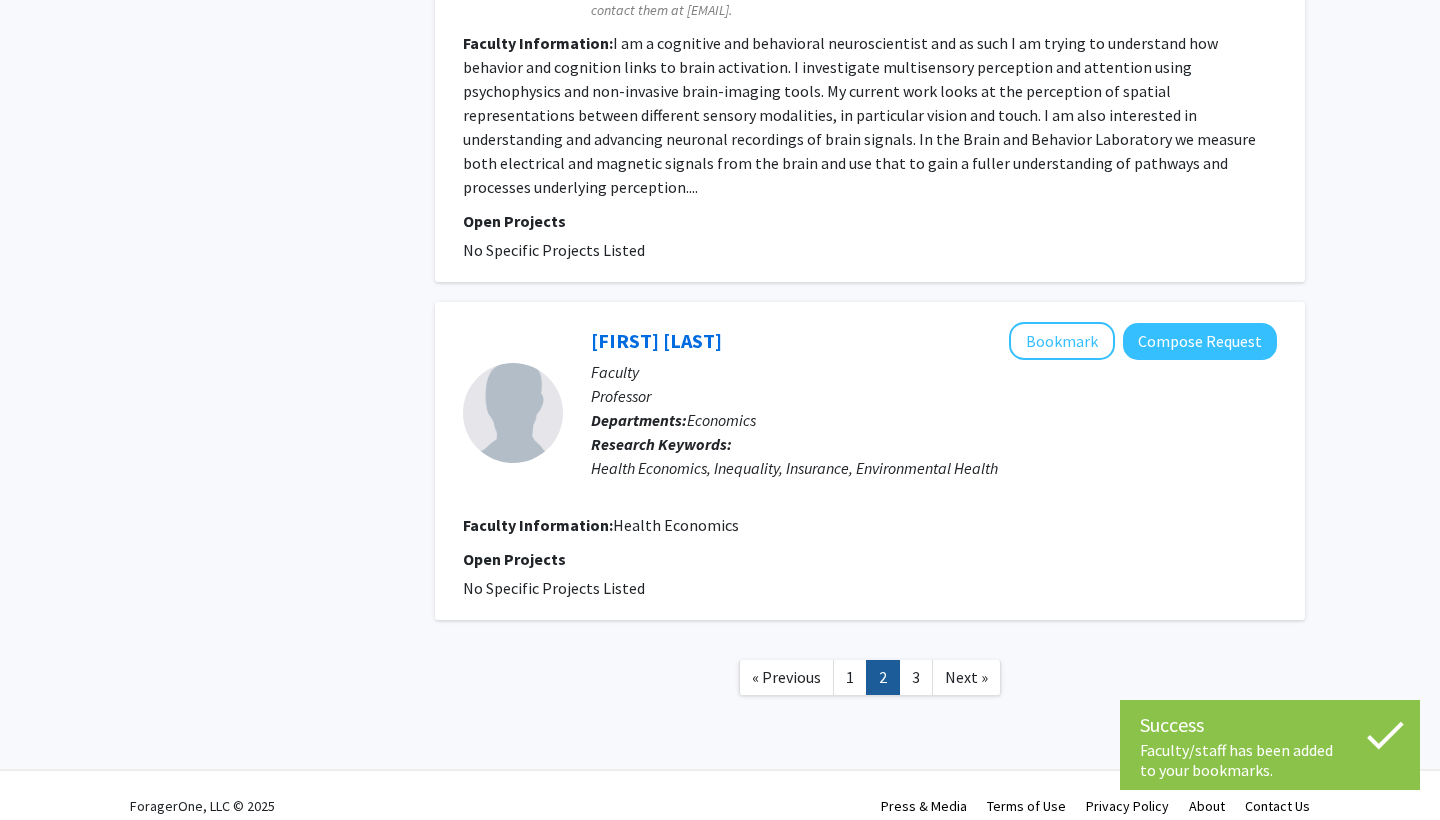 scroll, scrollTop: 3571, scrollLeft: 0, axis: vertical 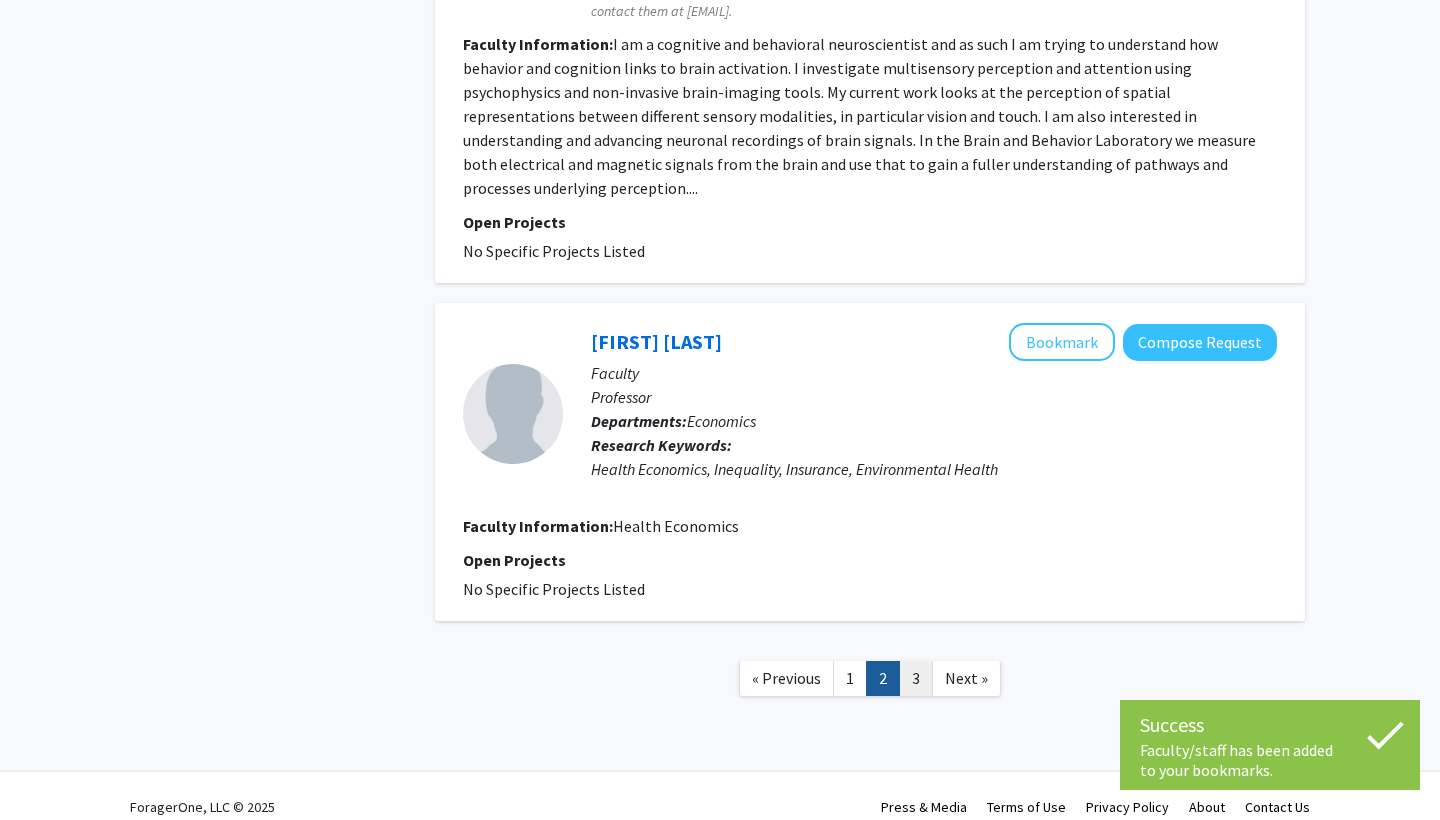 click on "3" 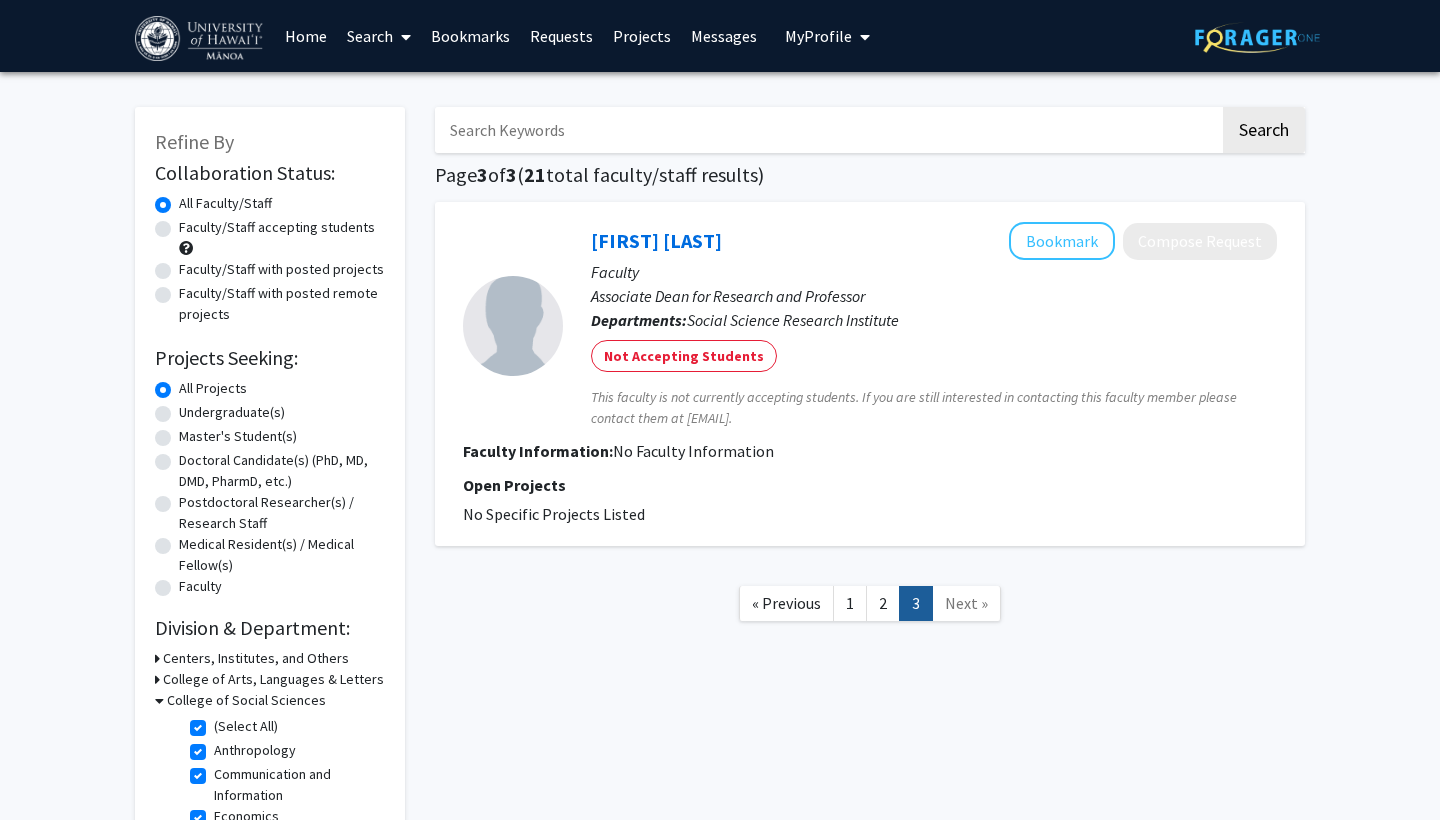 scroll, scrollTop: 0, scrollLeft: 0, axis: both 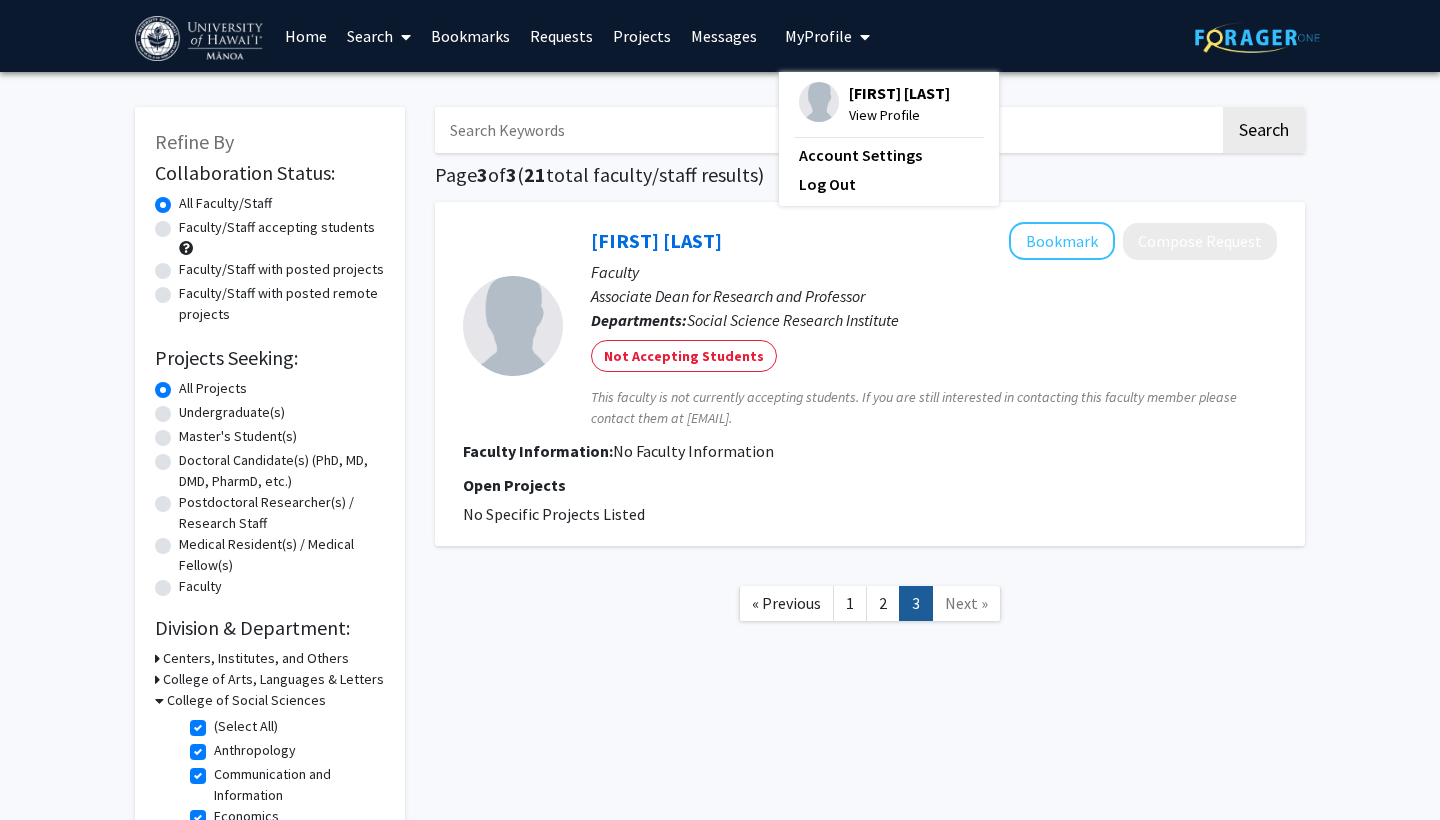 click on "View Profile" at bounding box center (899, 115) 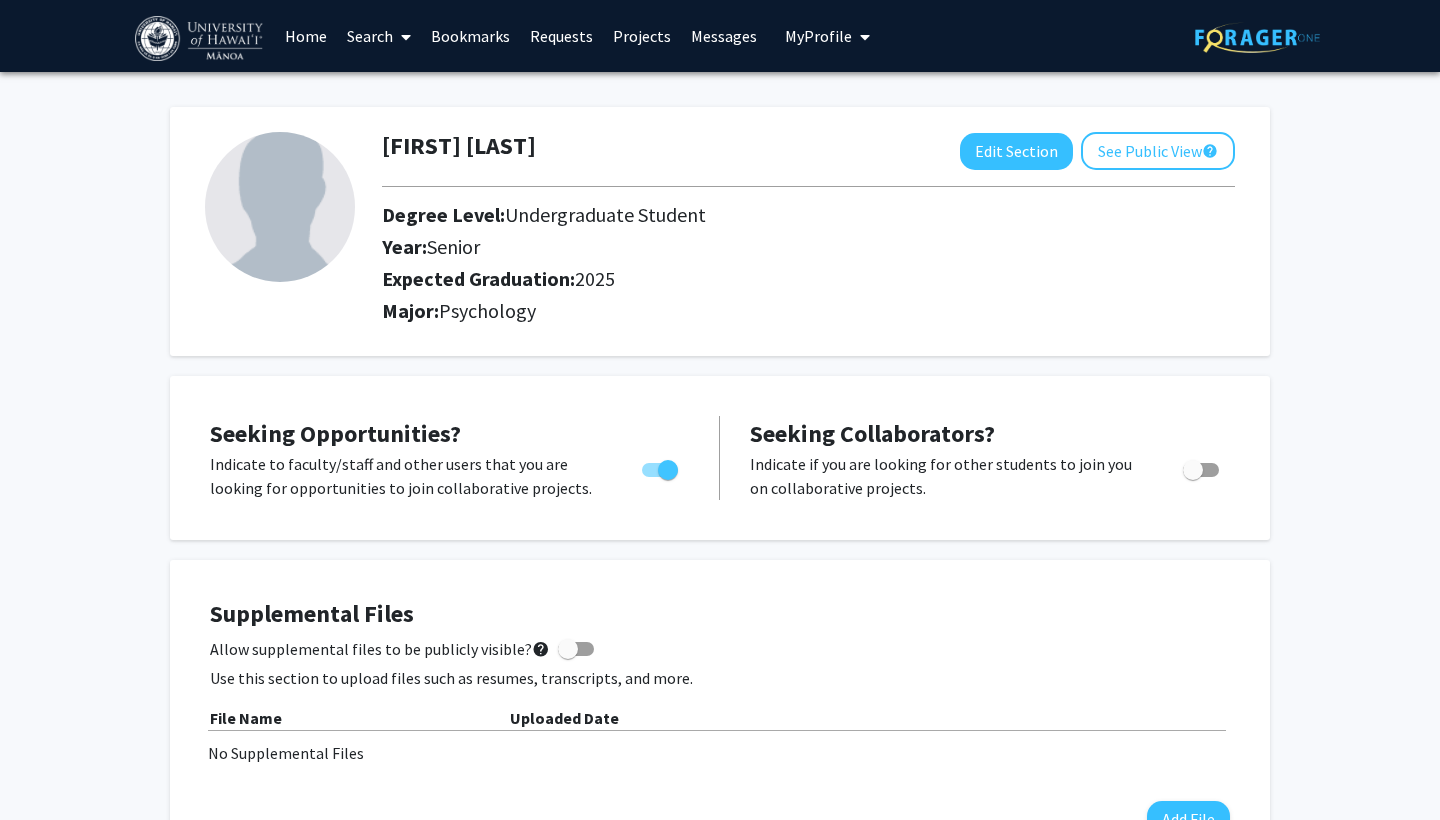 click 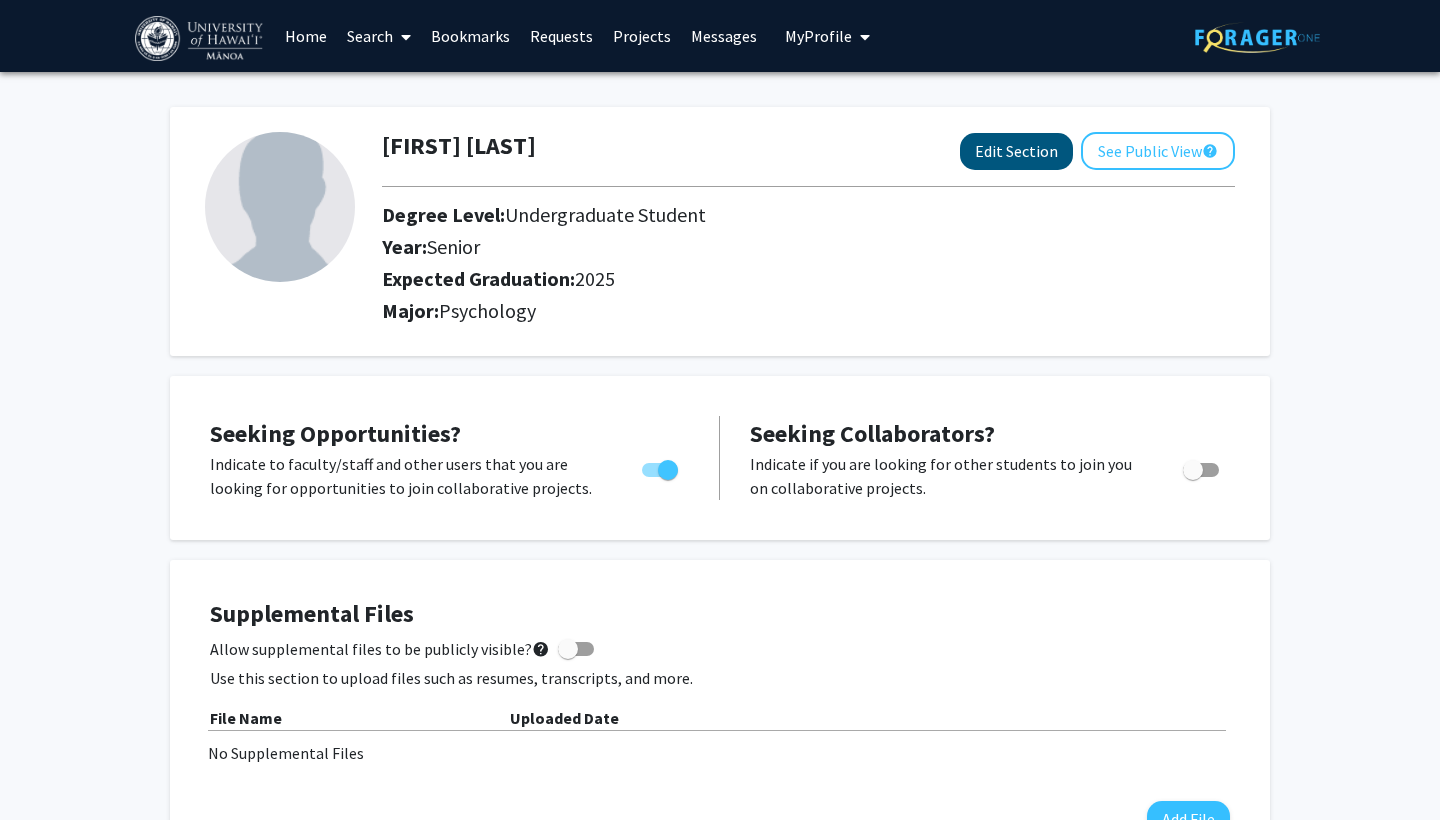 click on "Edit Section" 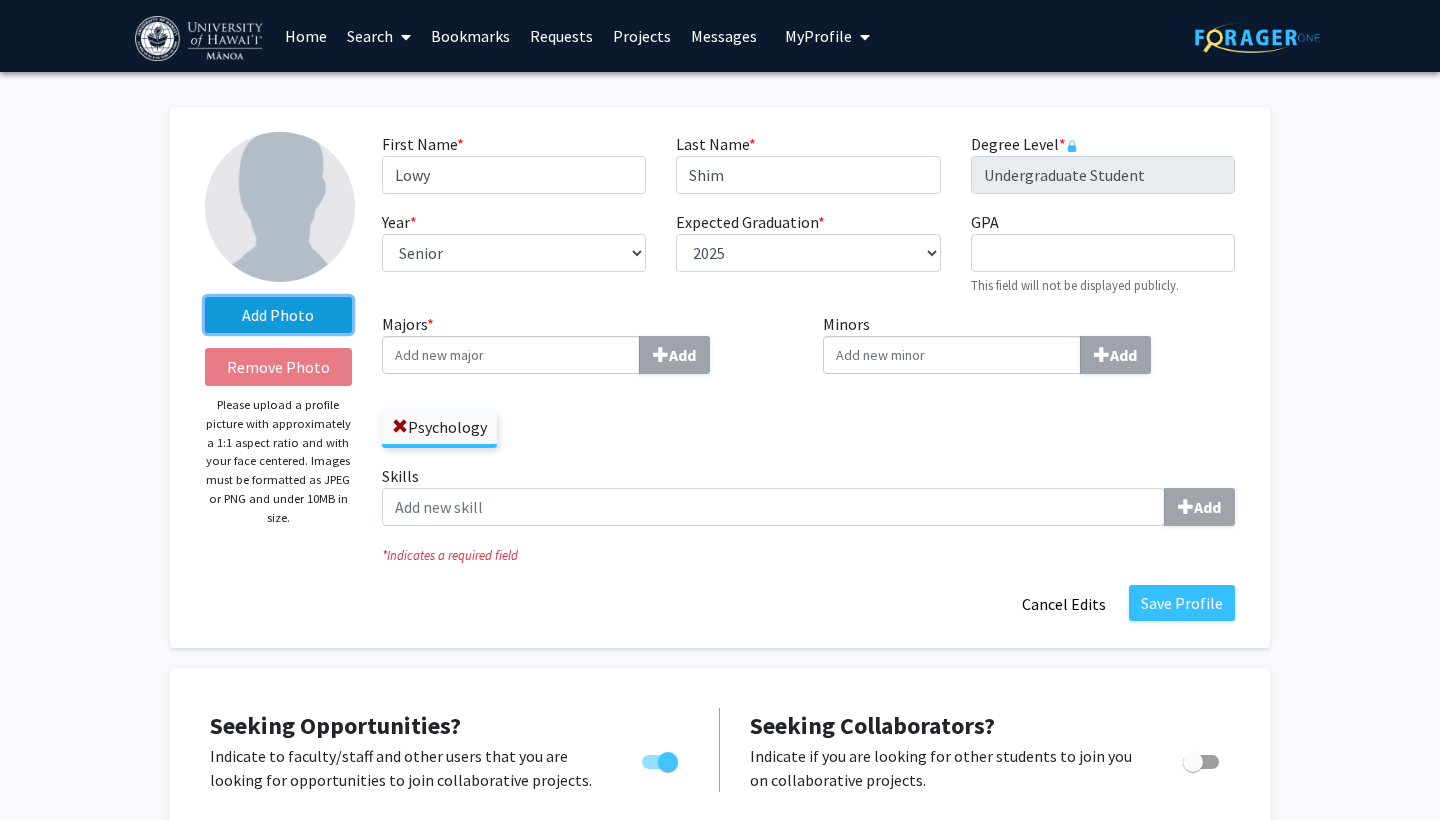 click on "Add Photo" 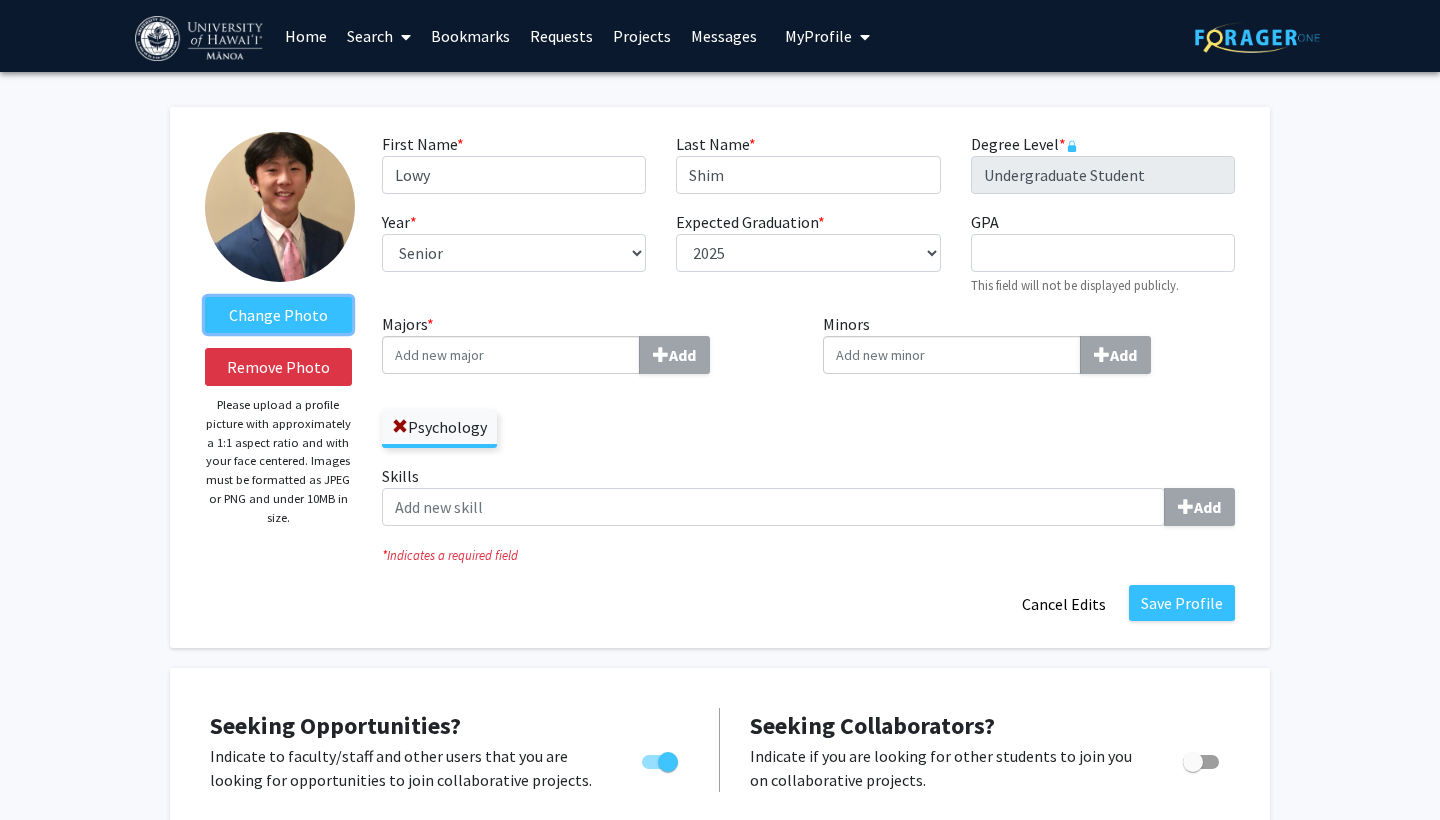 scroll, scrollTop: 0, scrollLeft: 0, axis: both 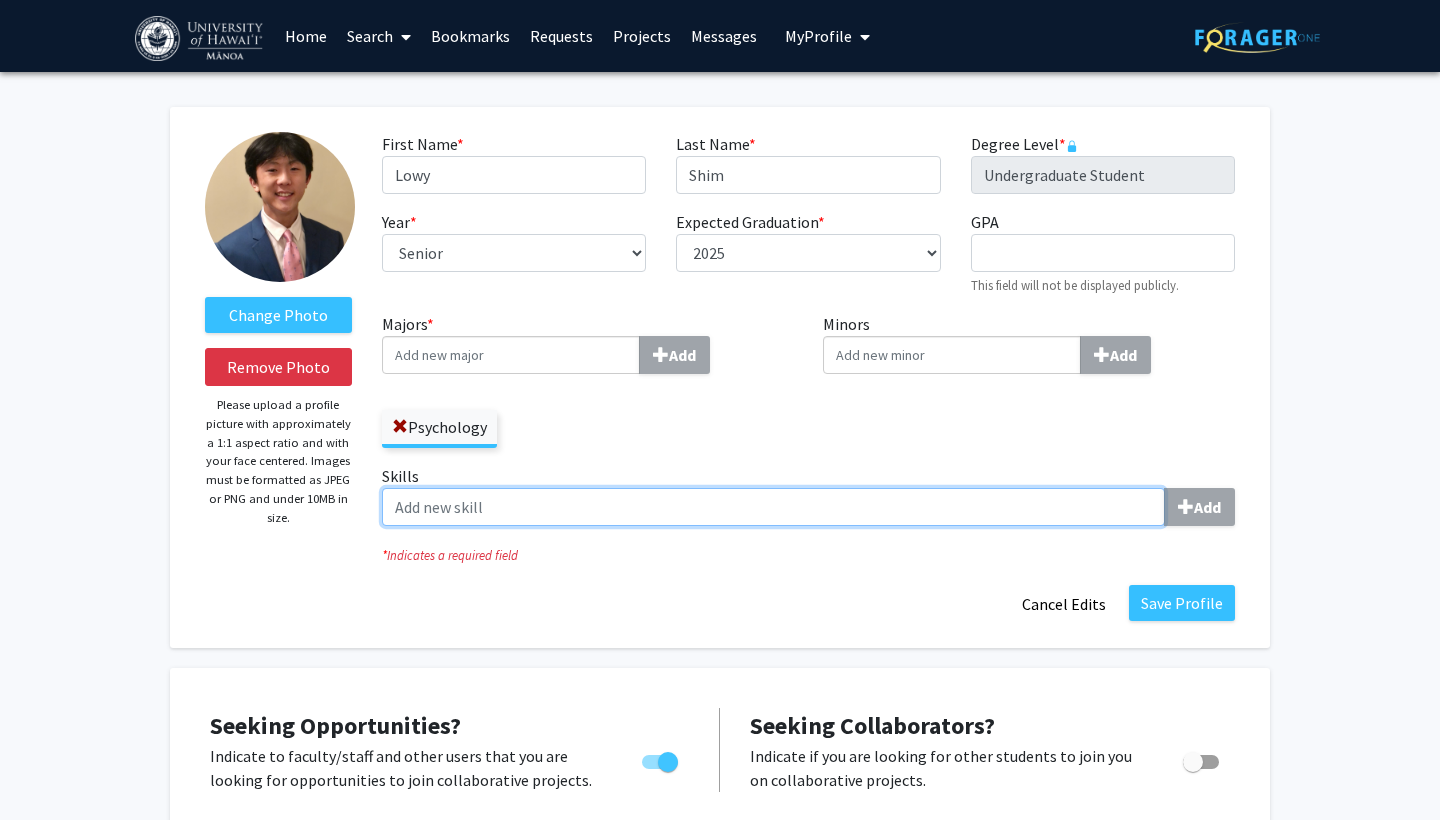 click on "Skills  Add" 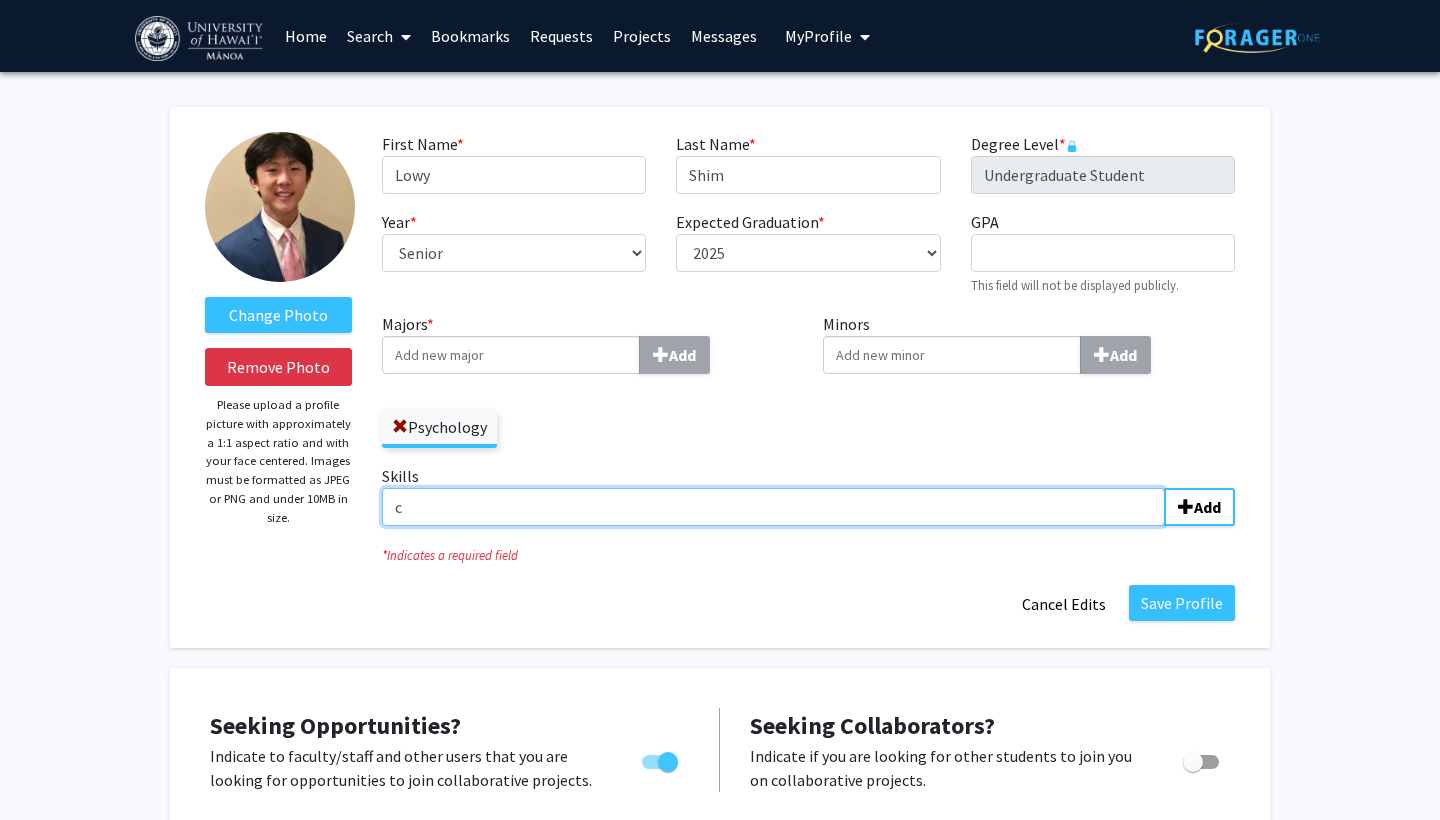 type 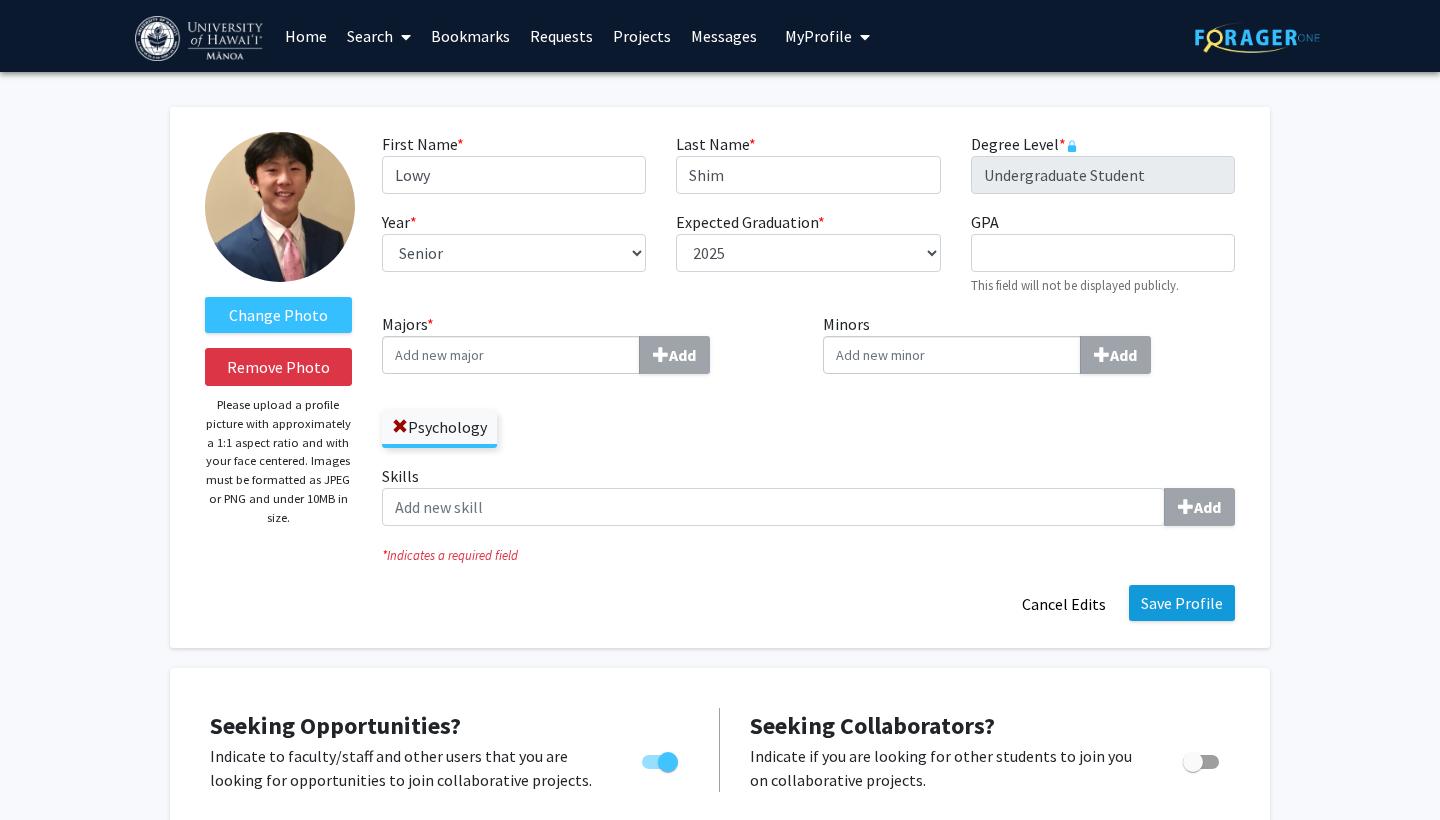 click on "Save Profile" 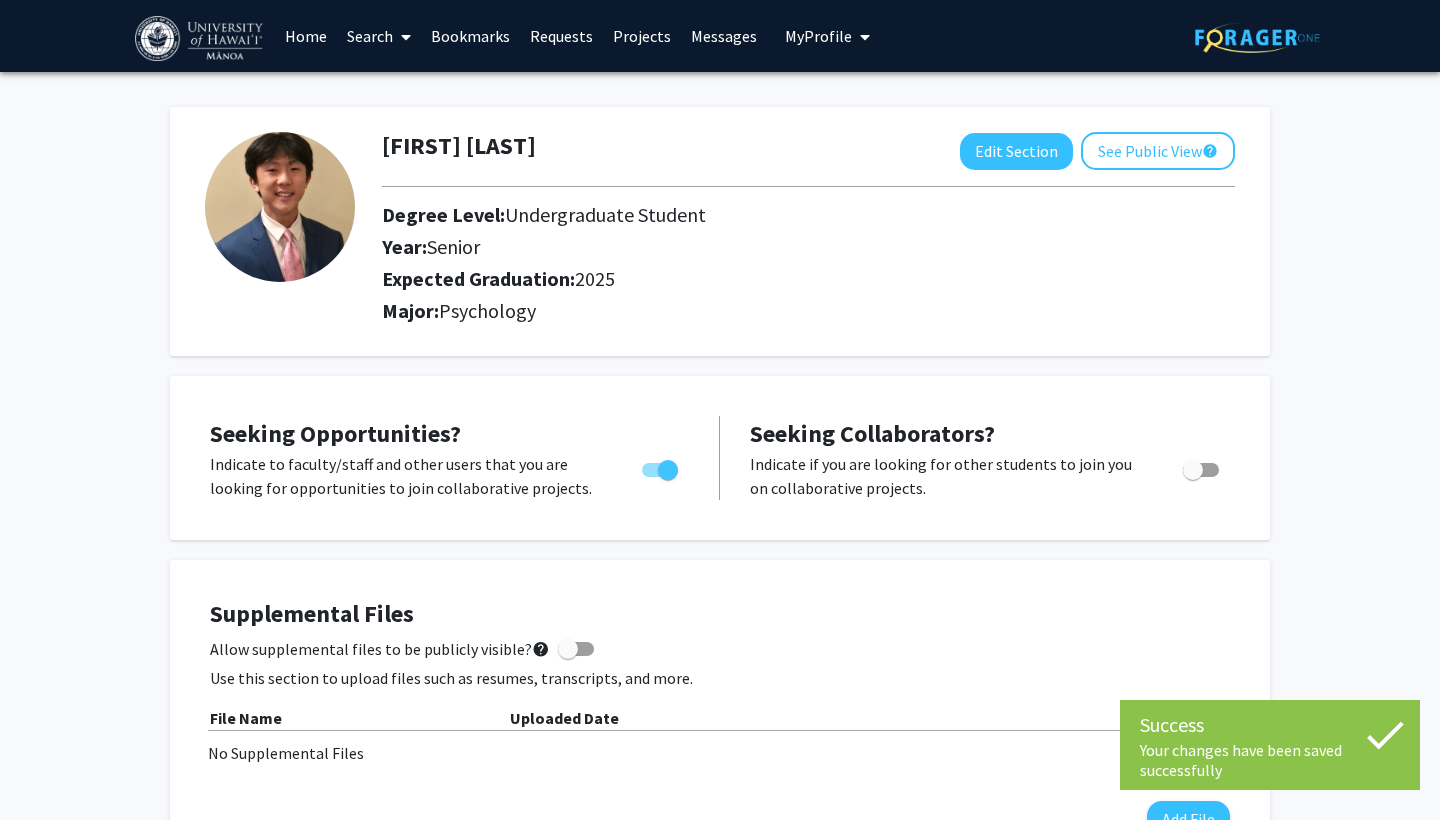 scroll, scrollTop: 0, scrollLeft: 0, axis: both 